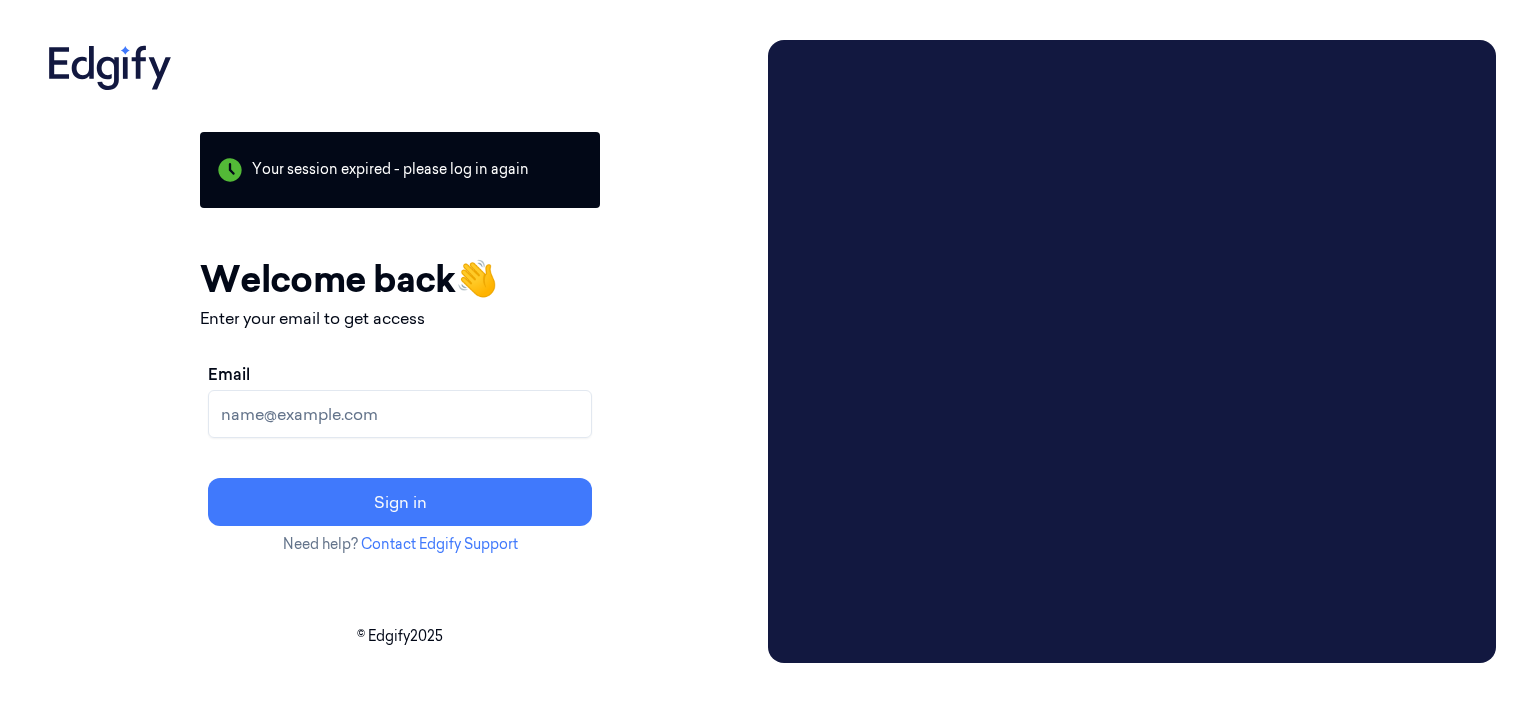 scroll, scrollTop: 0, scrollLeft: 0, axis: both 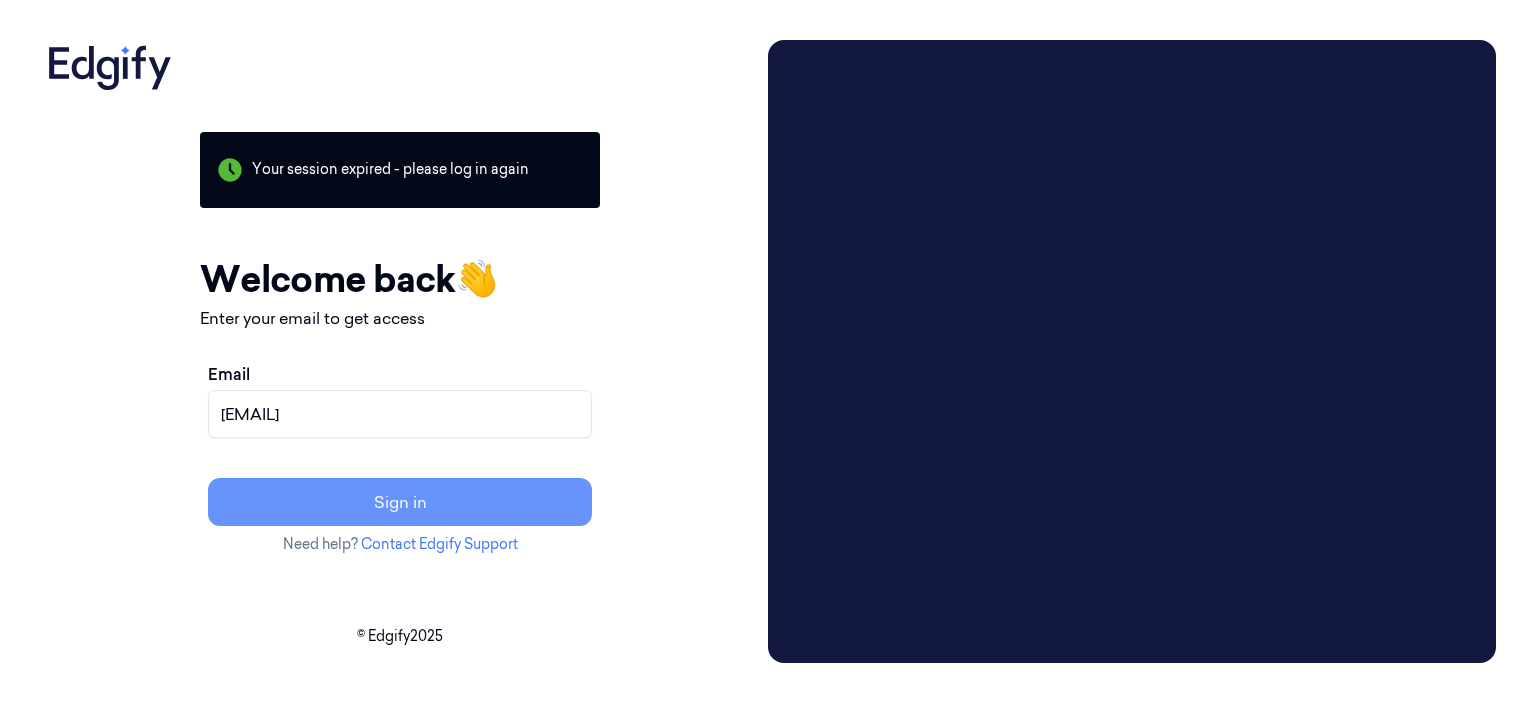 click on "Sign in" at bounding box center (400, 502) 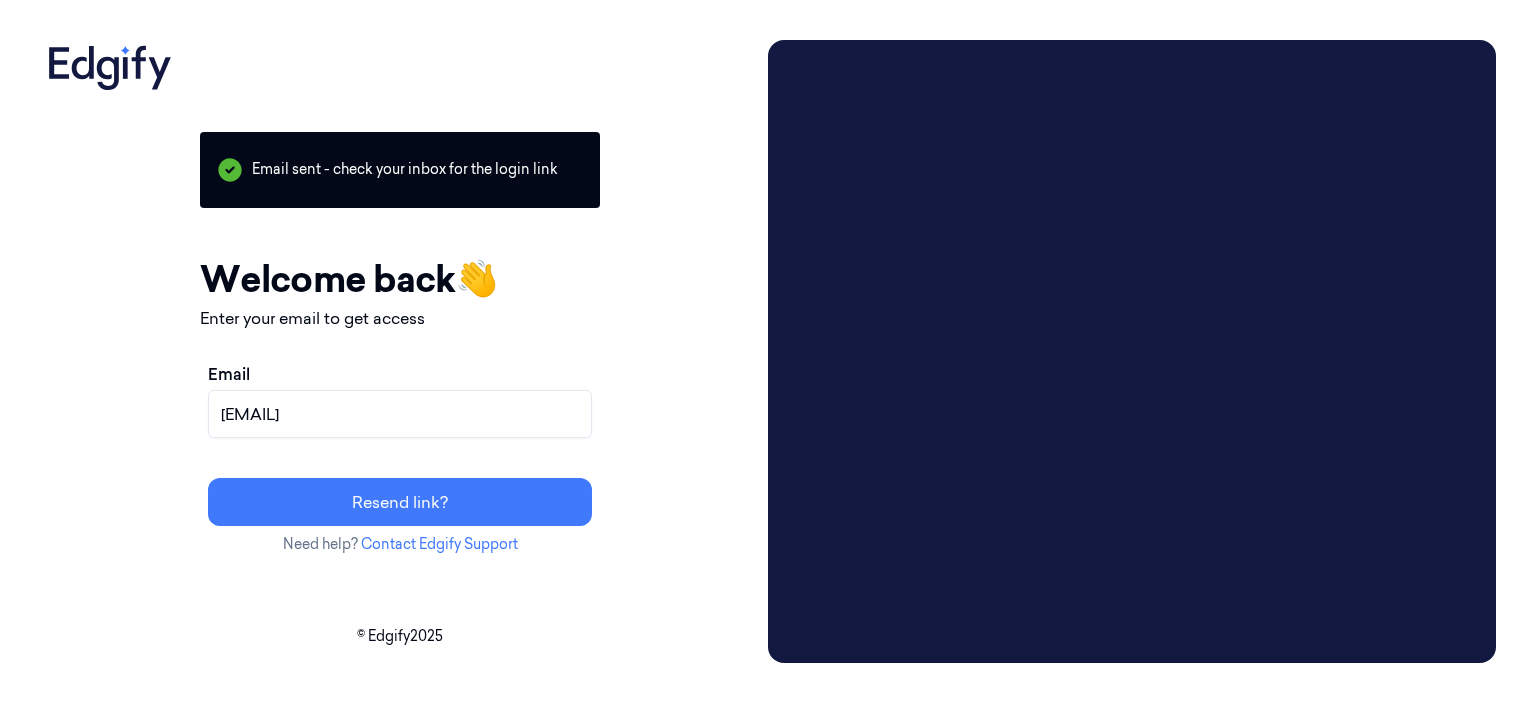 click on "gmassengill@rdspos.com" at bounding box center (400, 414) 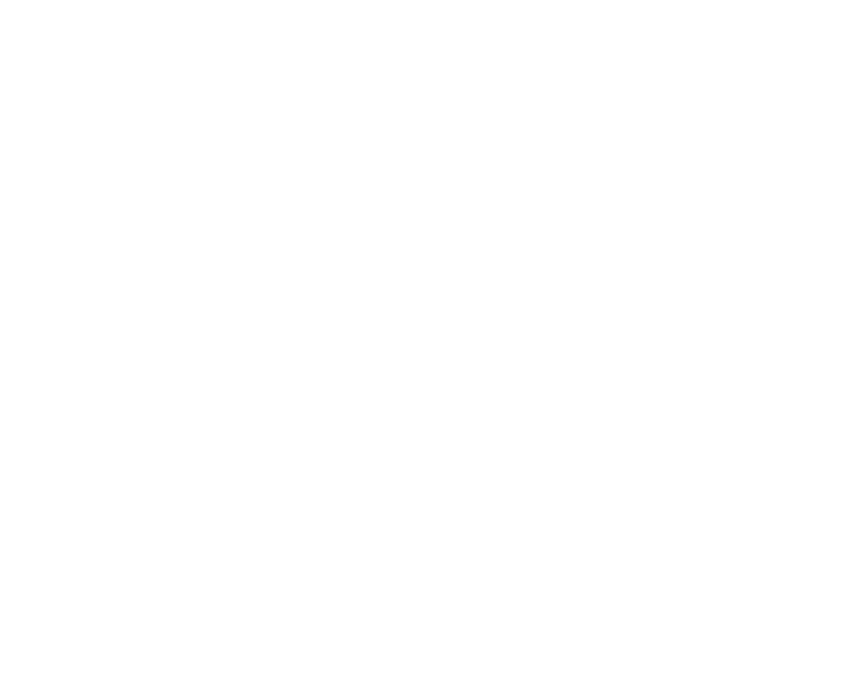 scroll, scrollTop: 0, scrollLeft: 0, axis: both 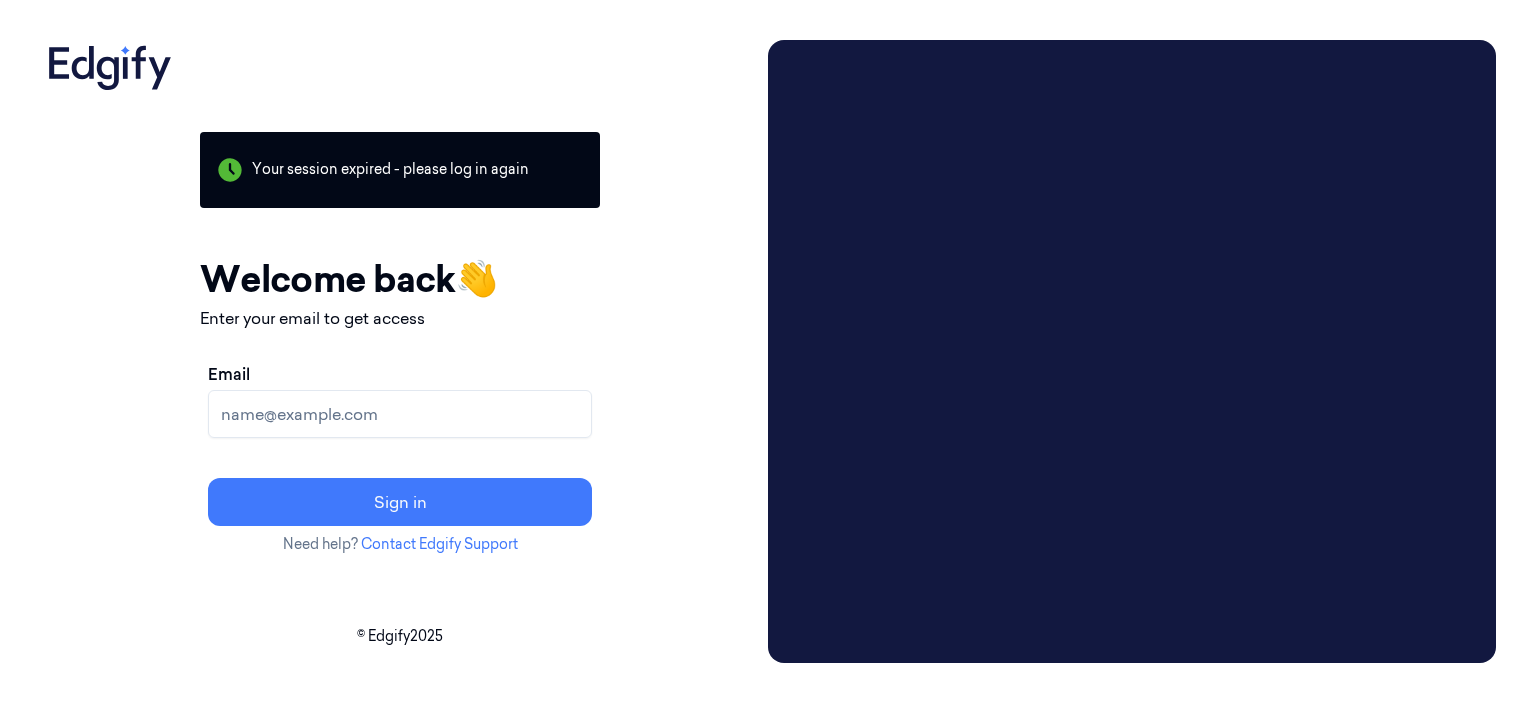 click on "Email" at bounding box center (400, 414) 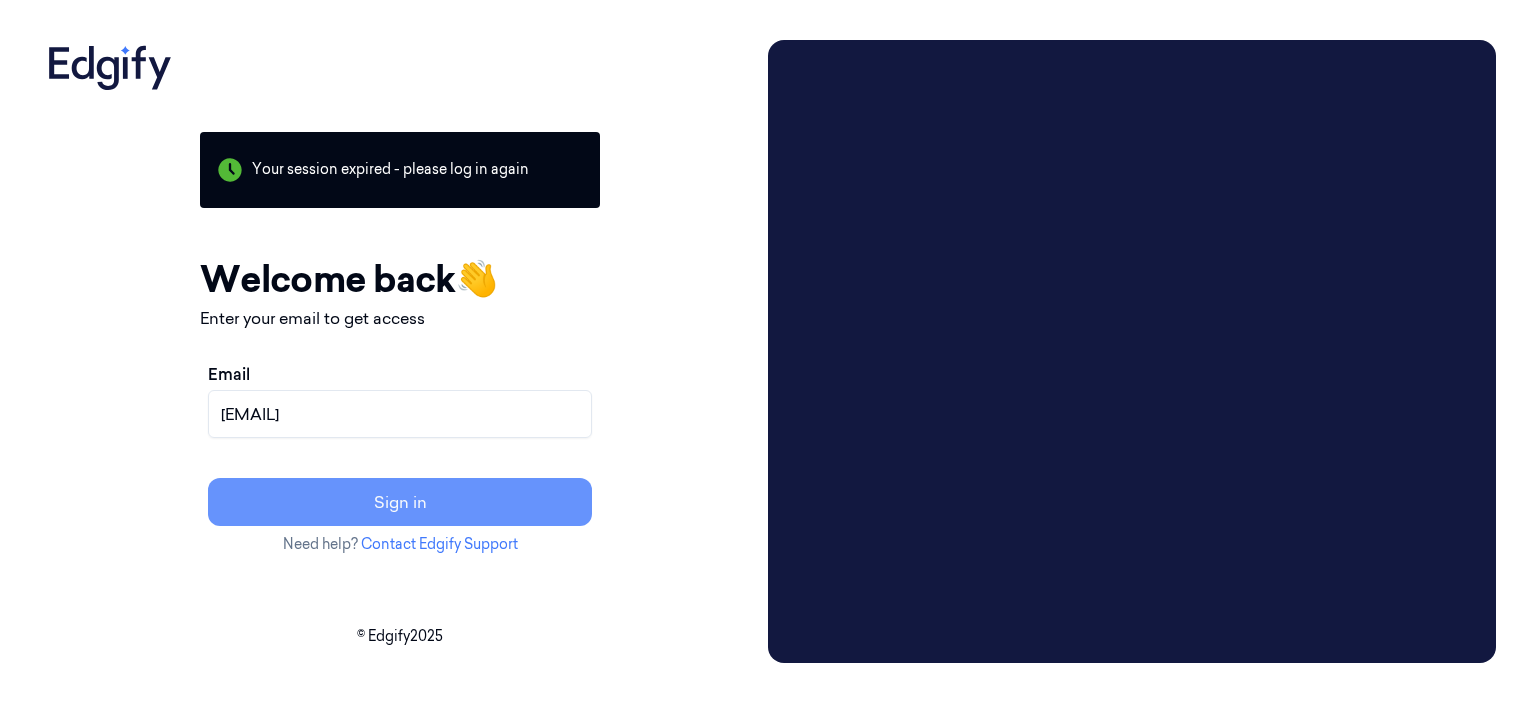 click on "Sign in" at bounding box center [400, 502] 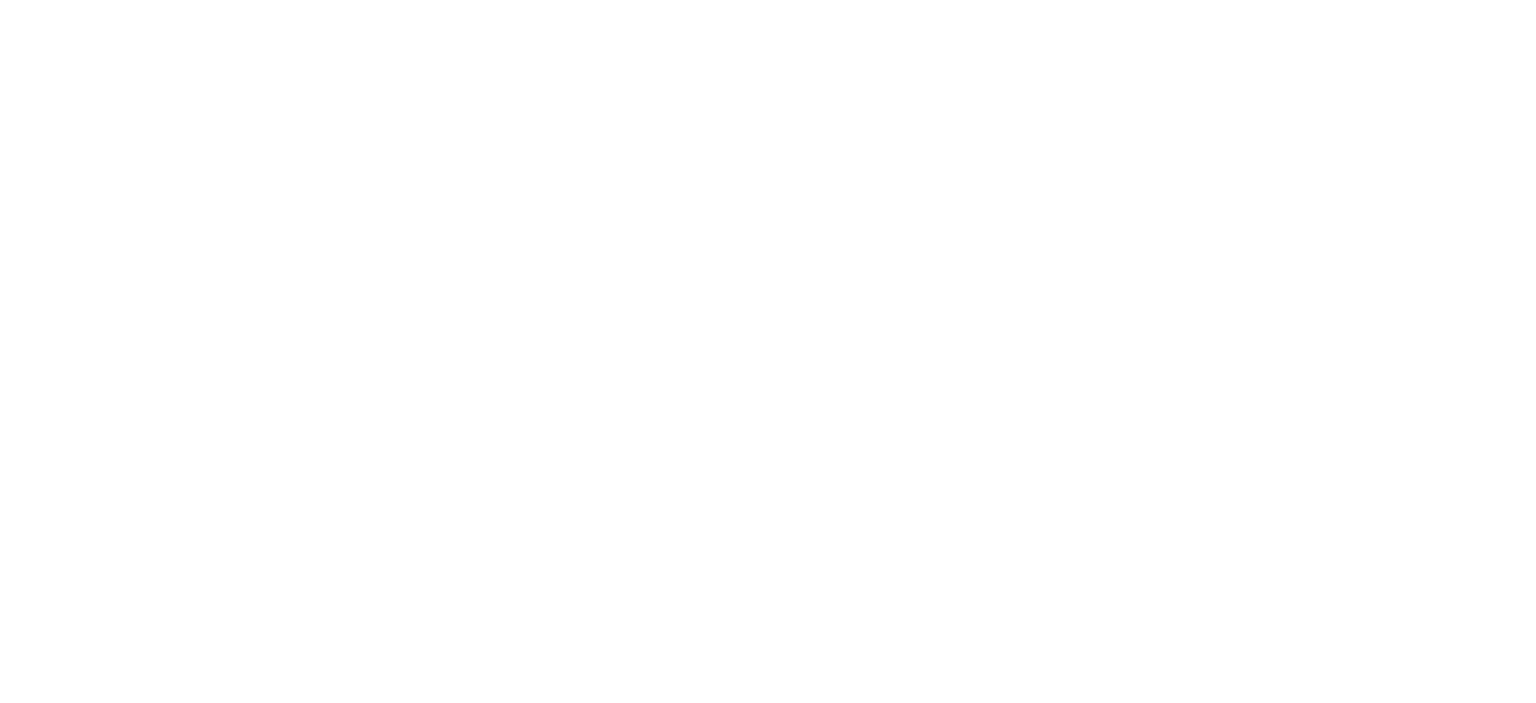 scroll, scrollTop: 0, scrollLeft: 0, axis: both 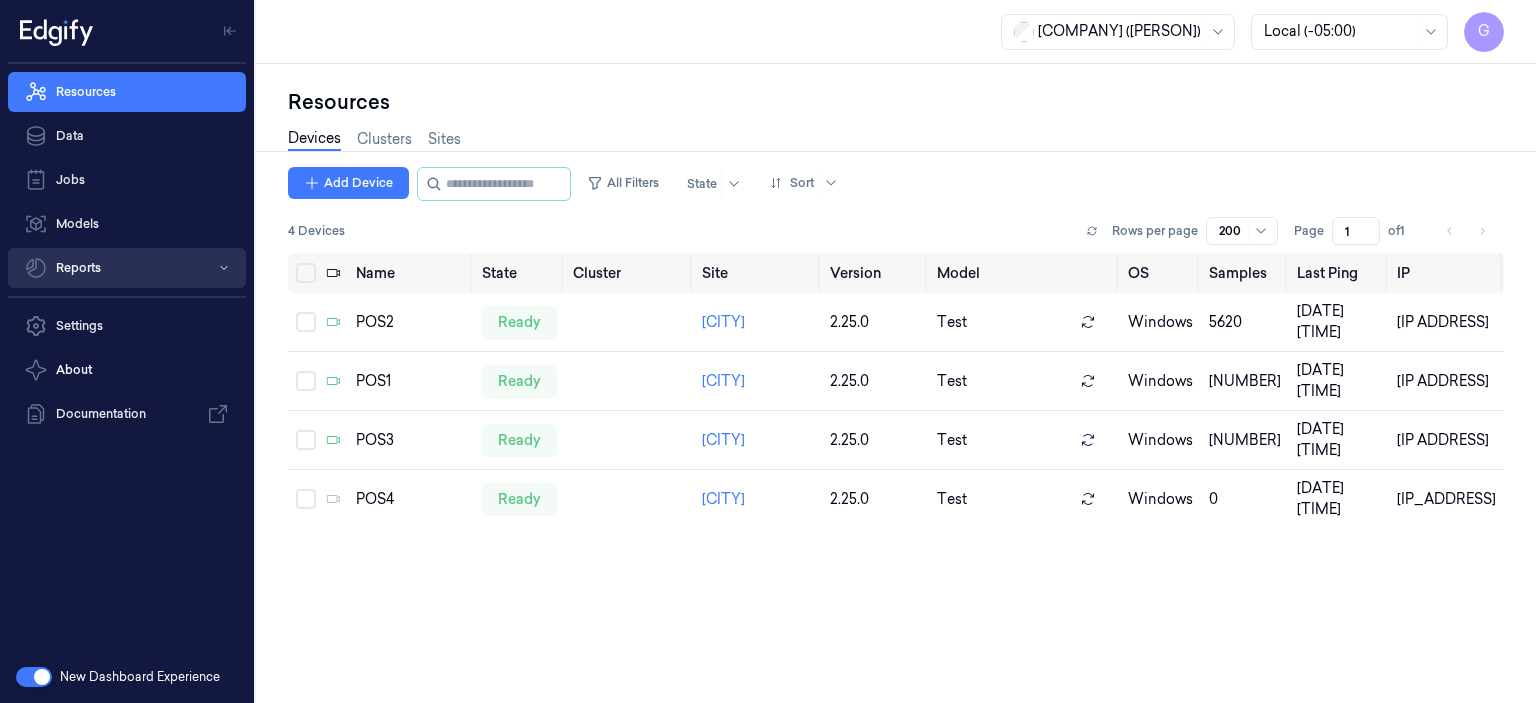 click on "Reports" at bounding box center [127, 268] 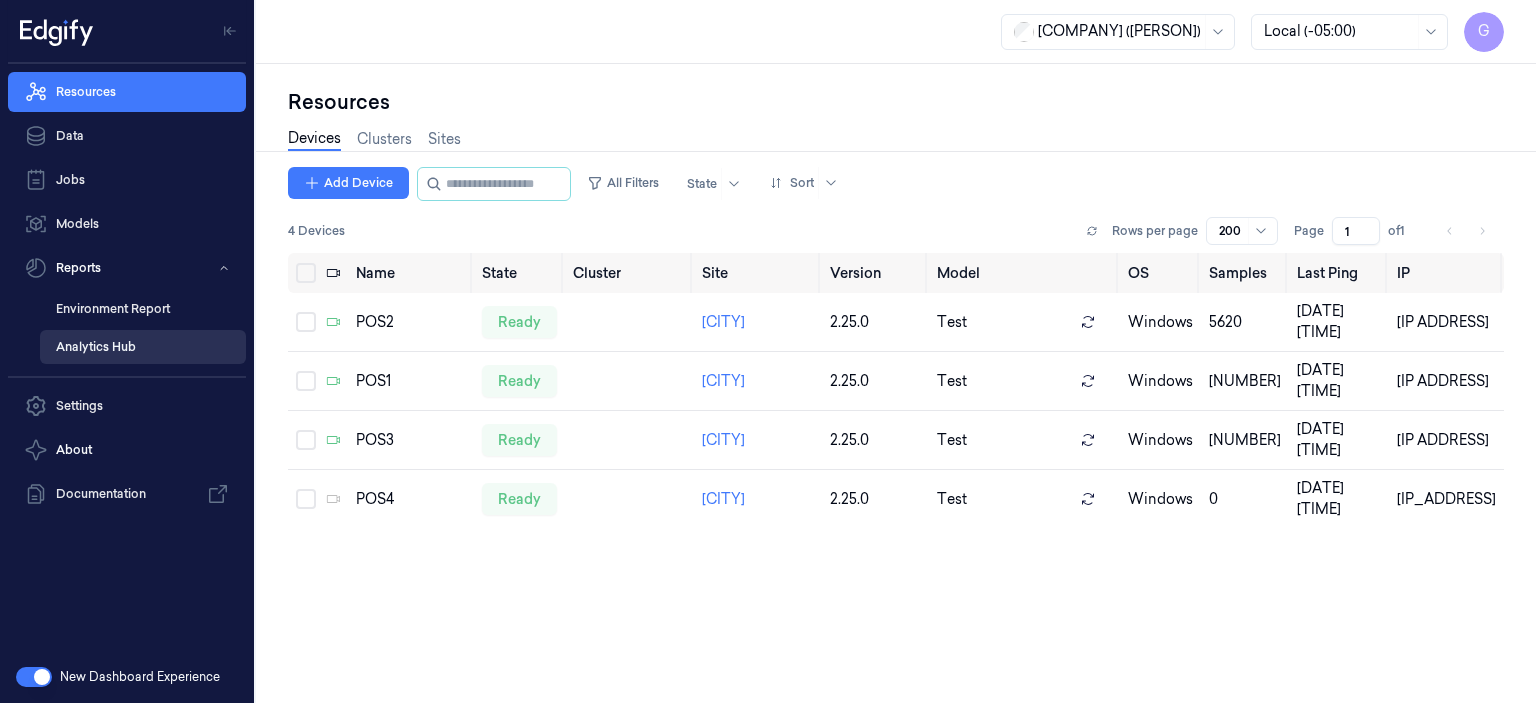 click on "Analytics Hub" at bounding box center (143, 347) 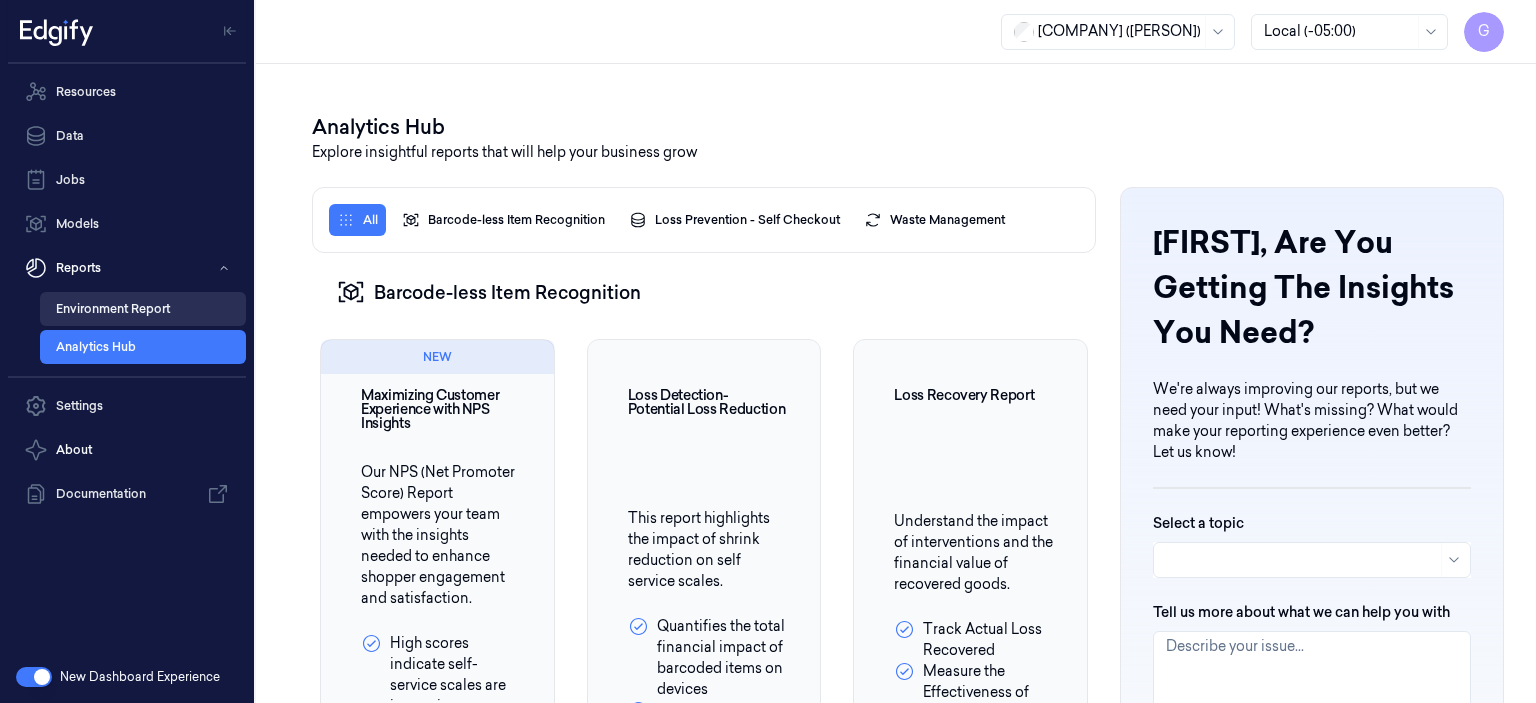 click on "Environment Report" at bounding box center (143, 309) 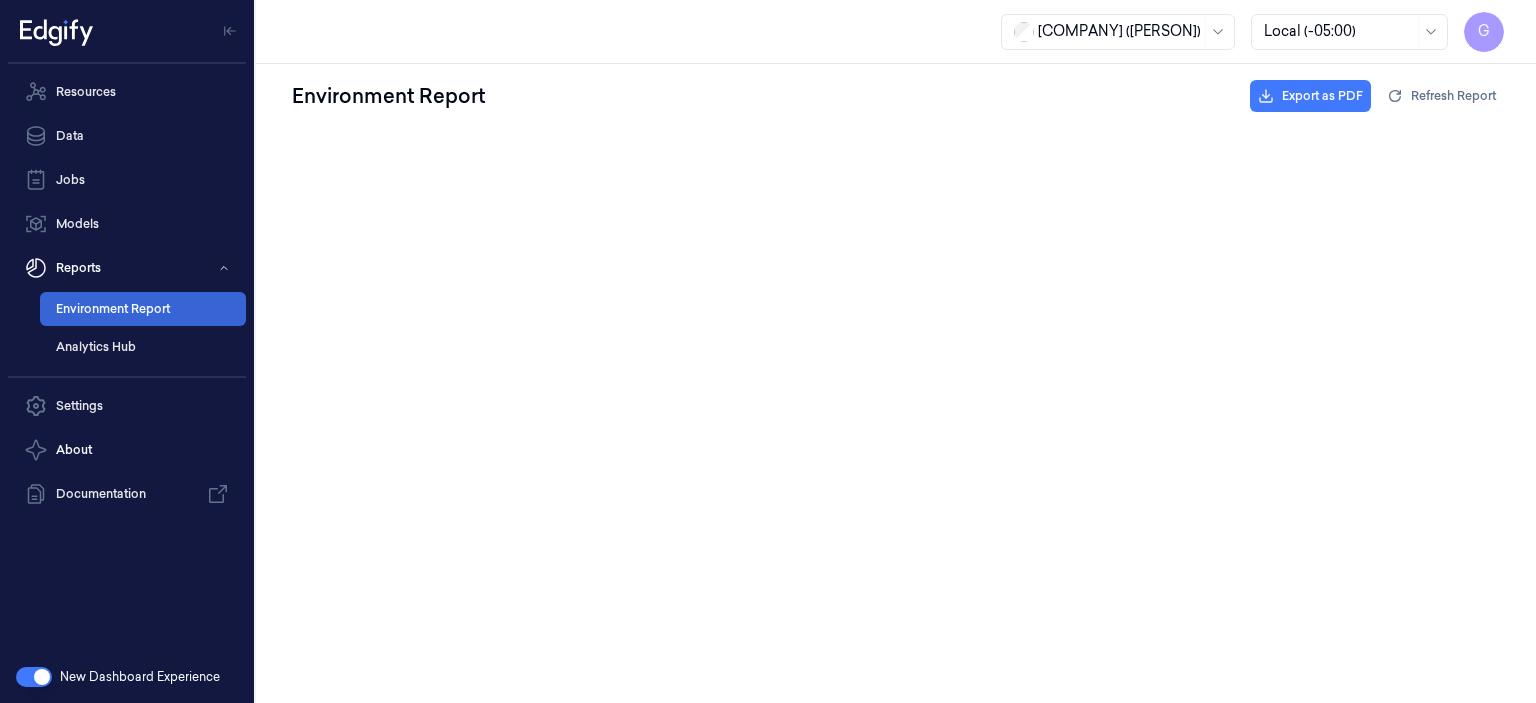 scroll, scrollTop: 0, scrollLeft: 0, axis: both 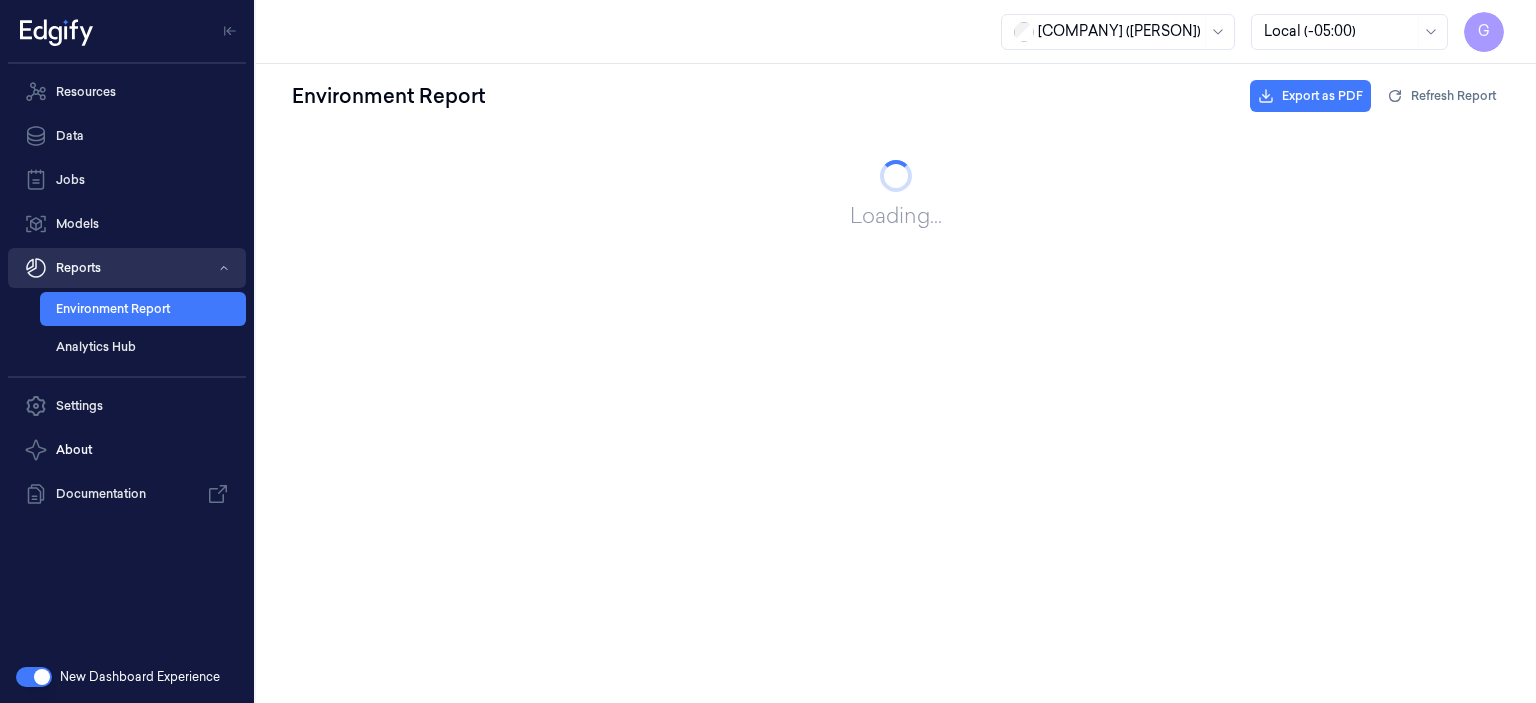 click on "Reports" at bounding box center [127, 268] 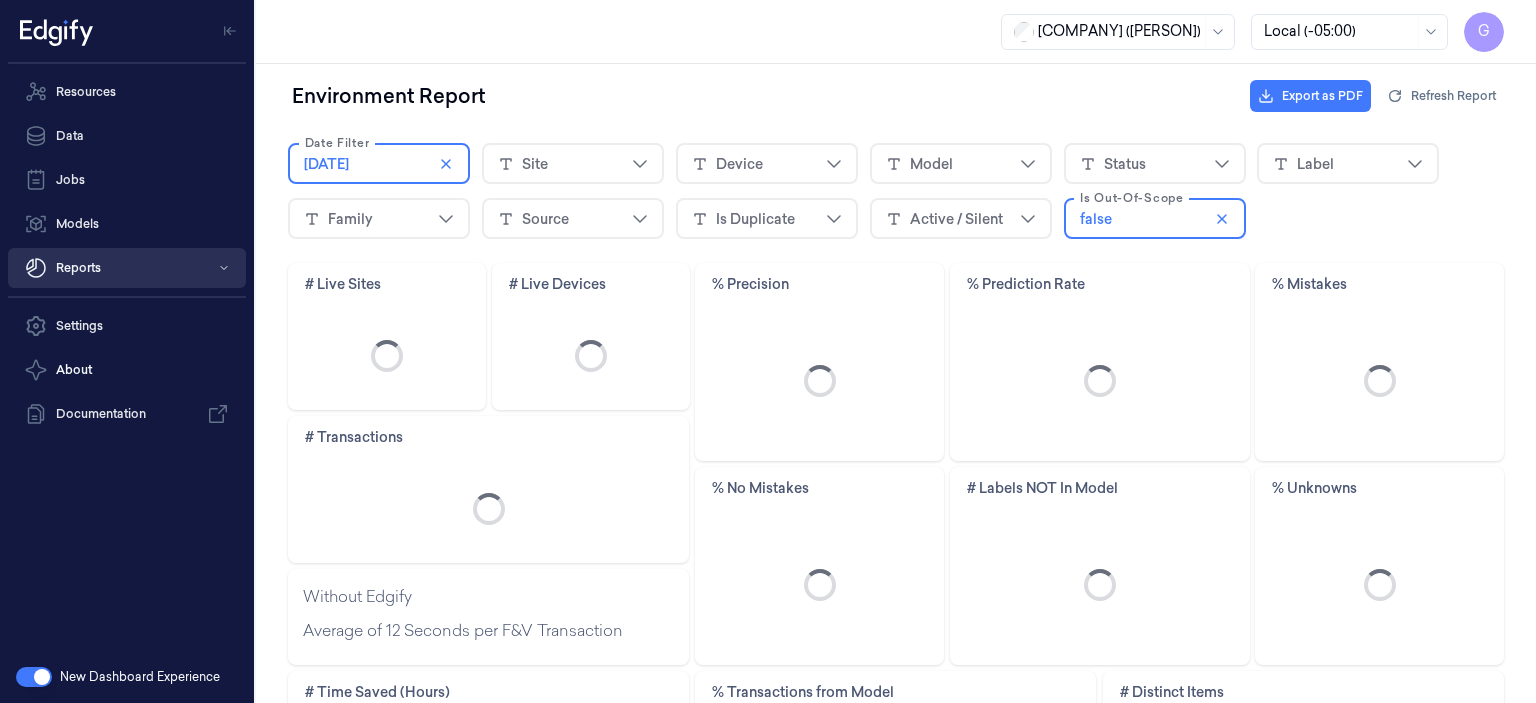 click on "Reports" at bounding box center [127, 268] 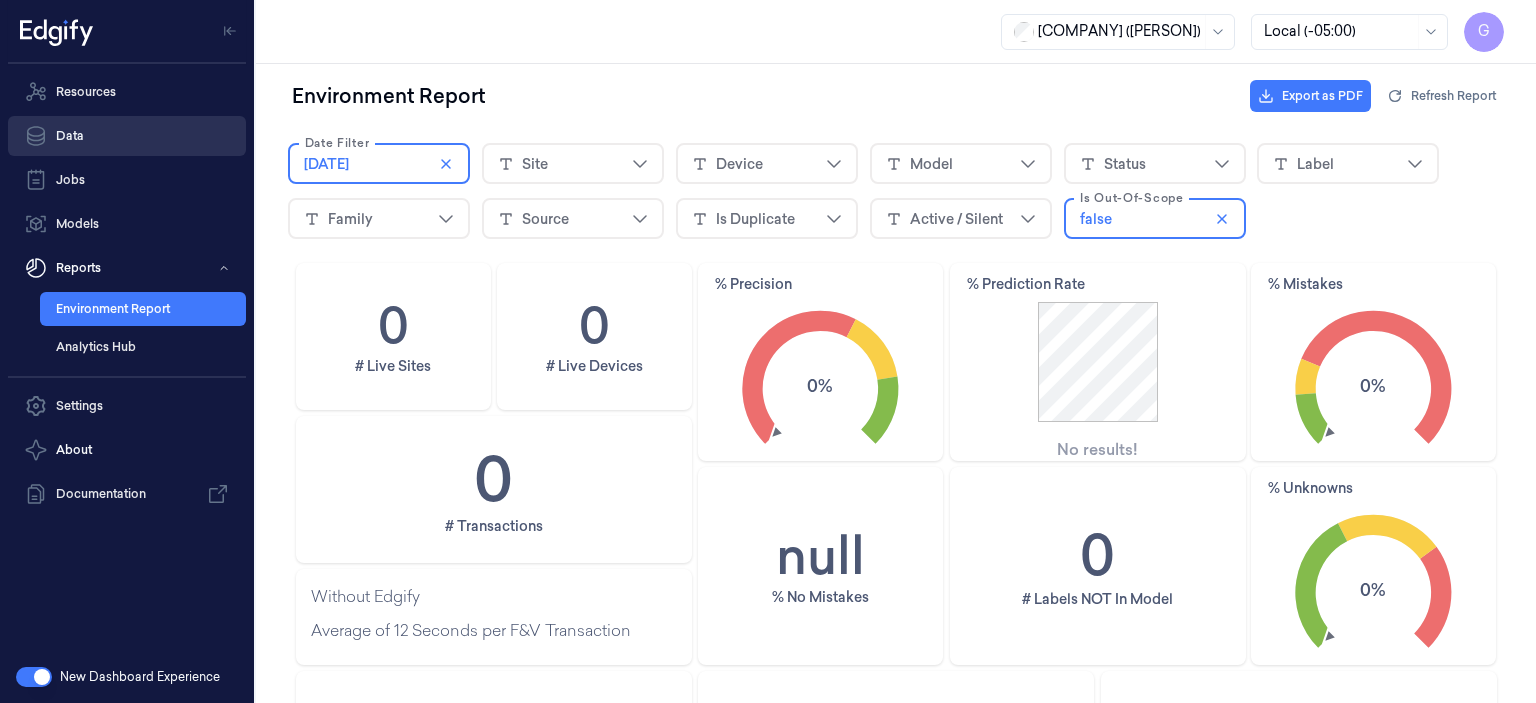 click on "Data" at bounding box center [127, 136] 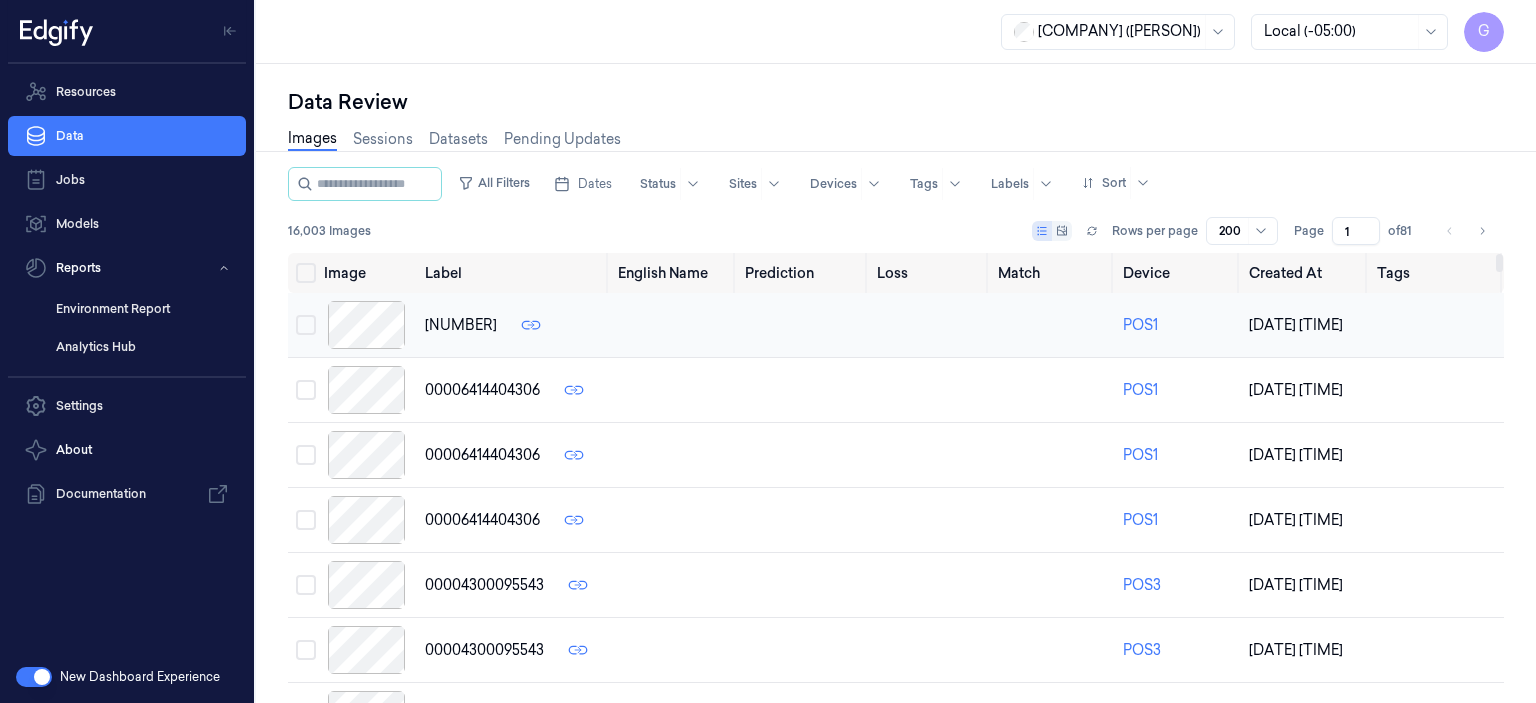 click at bounding box center [366, 325] 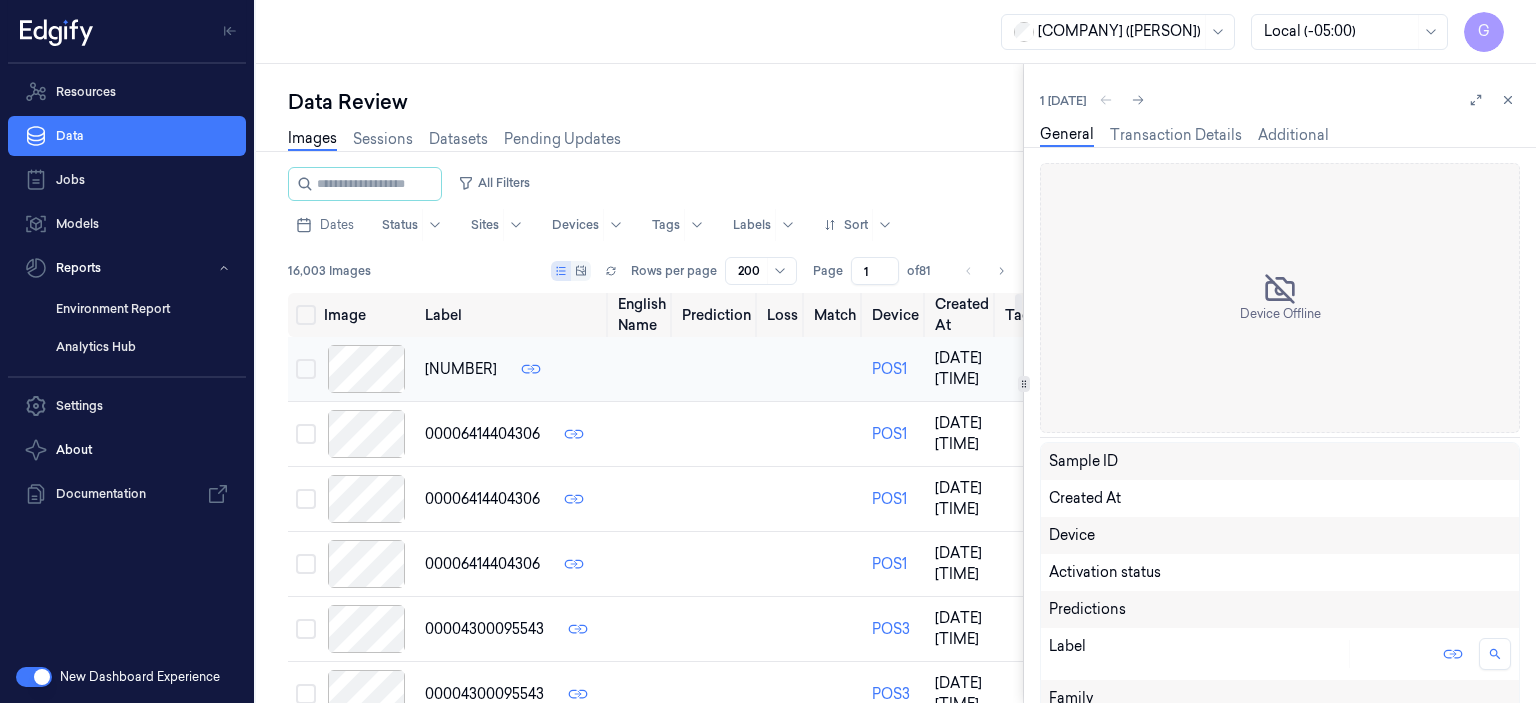 scroll, scrollTop: 0, scrollLeft: 0, axis: both 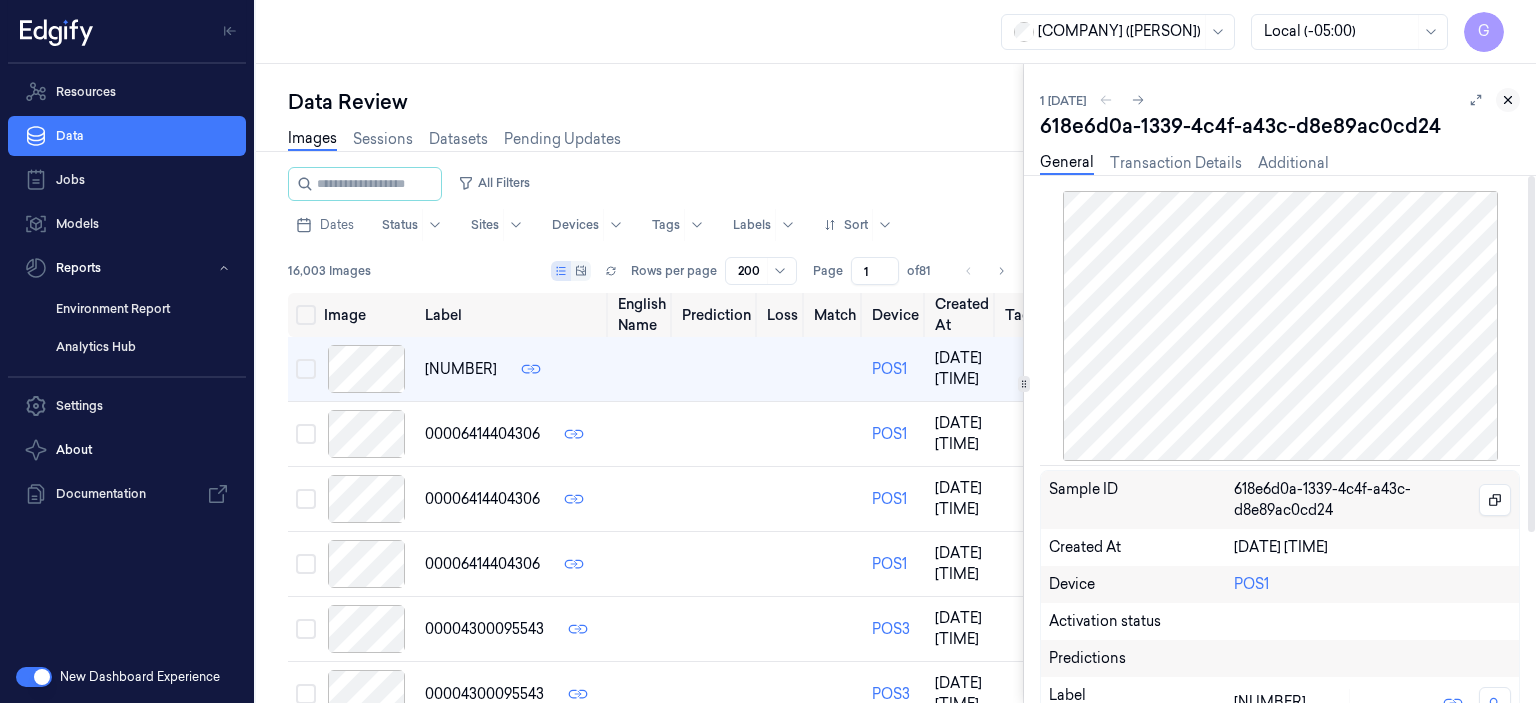 click 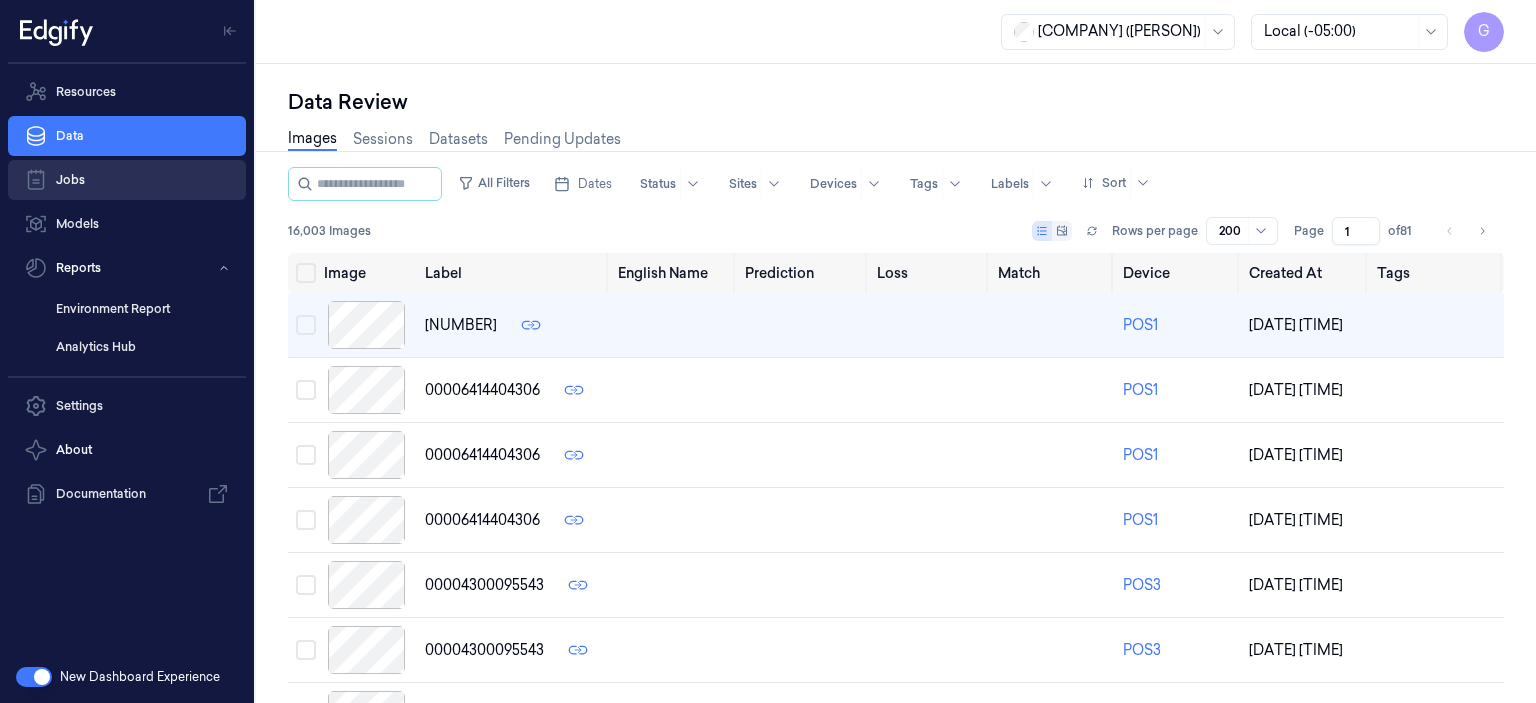 click on "Jobs" at bounding box center (127, 180) 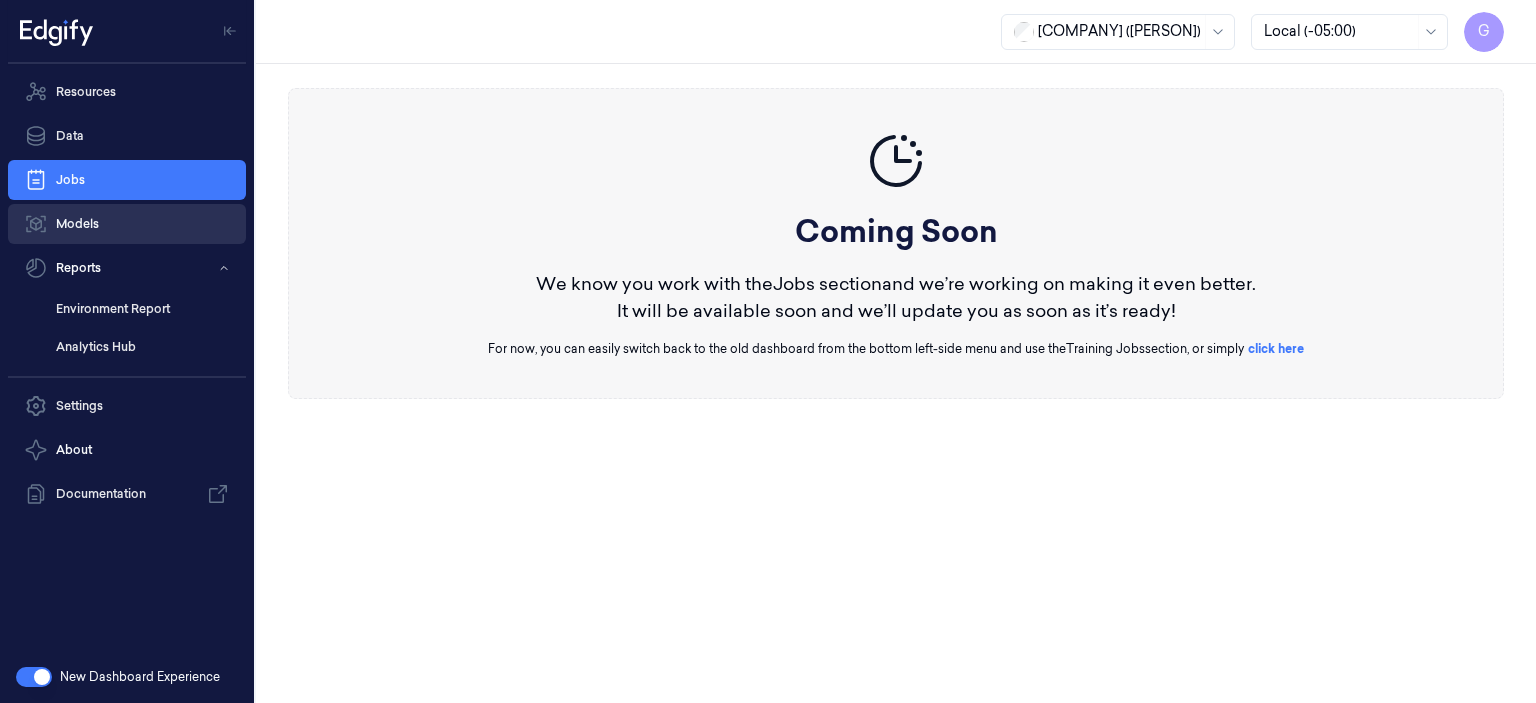 click on "Models" at bounding box center [127, 224] 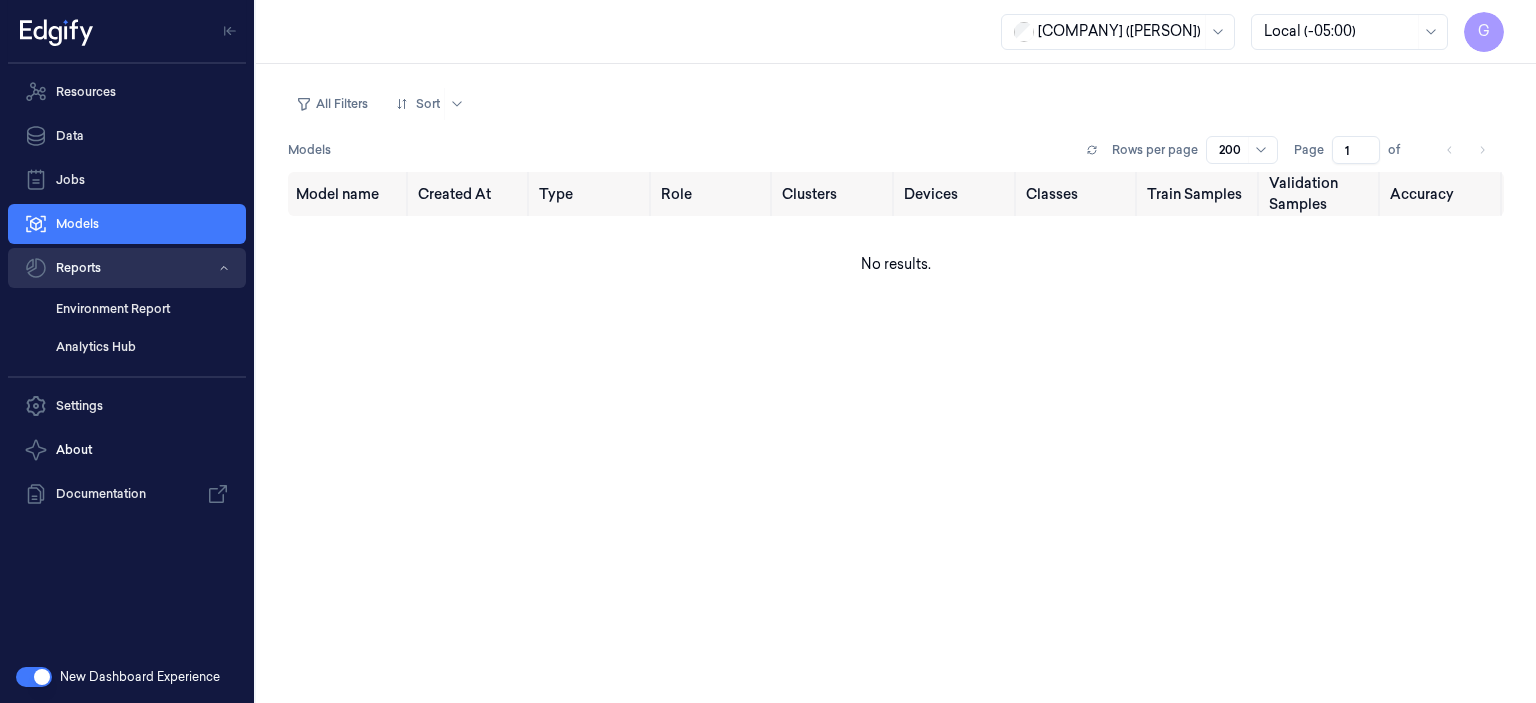 click on "Reports" at bounding box center (127, 268) 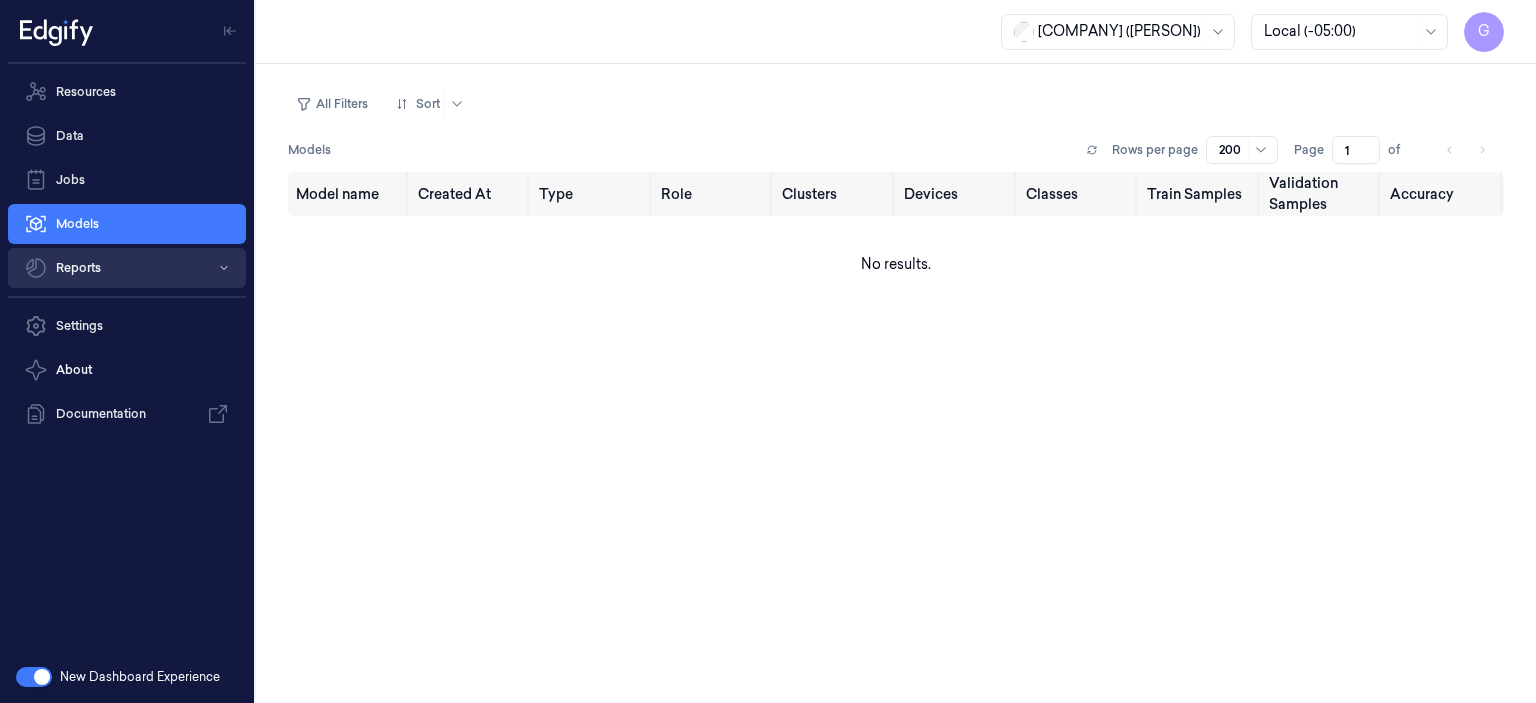 click on "Reports" at bounding box center (127, 268) 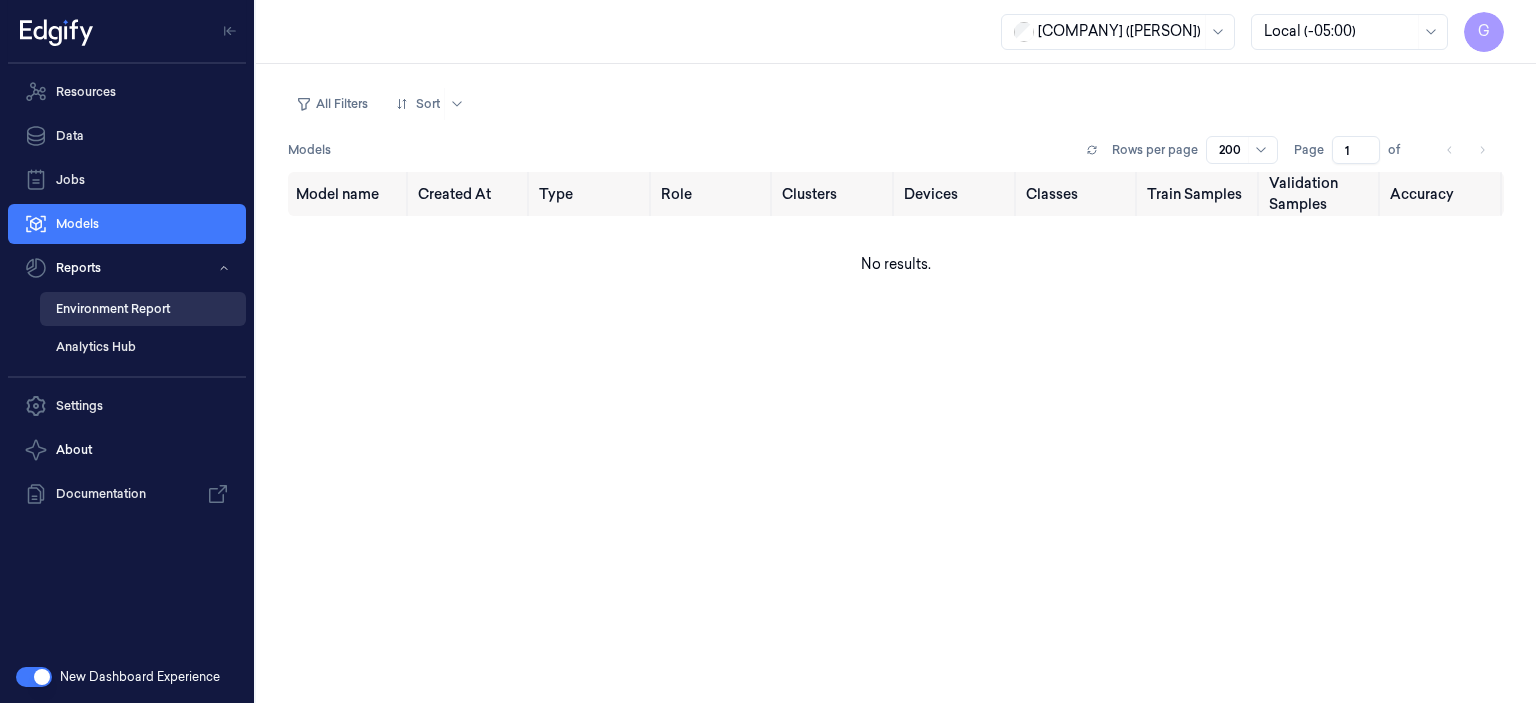 click on "Environment Report" at bounding box center (143, 309) 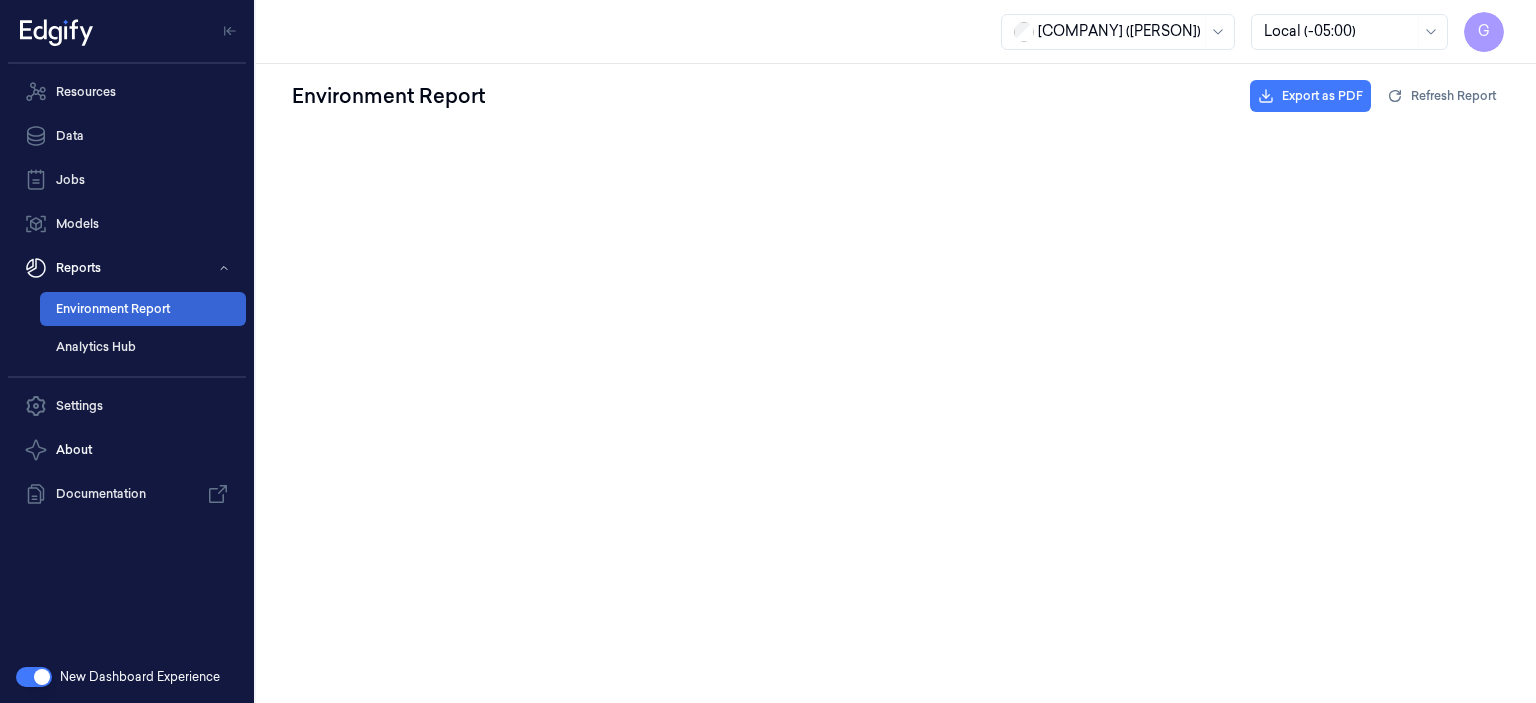 scroll, scrollTop: 0, scrollLeft: 0, axis: both 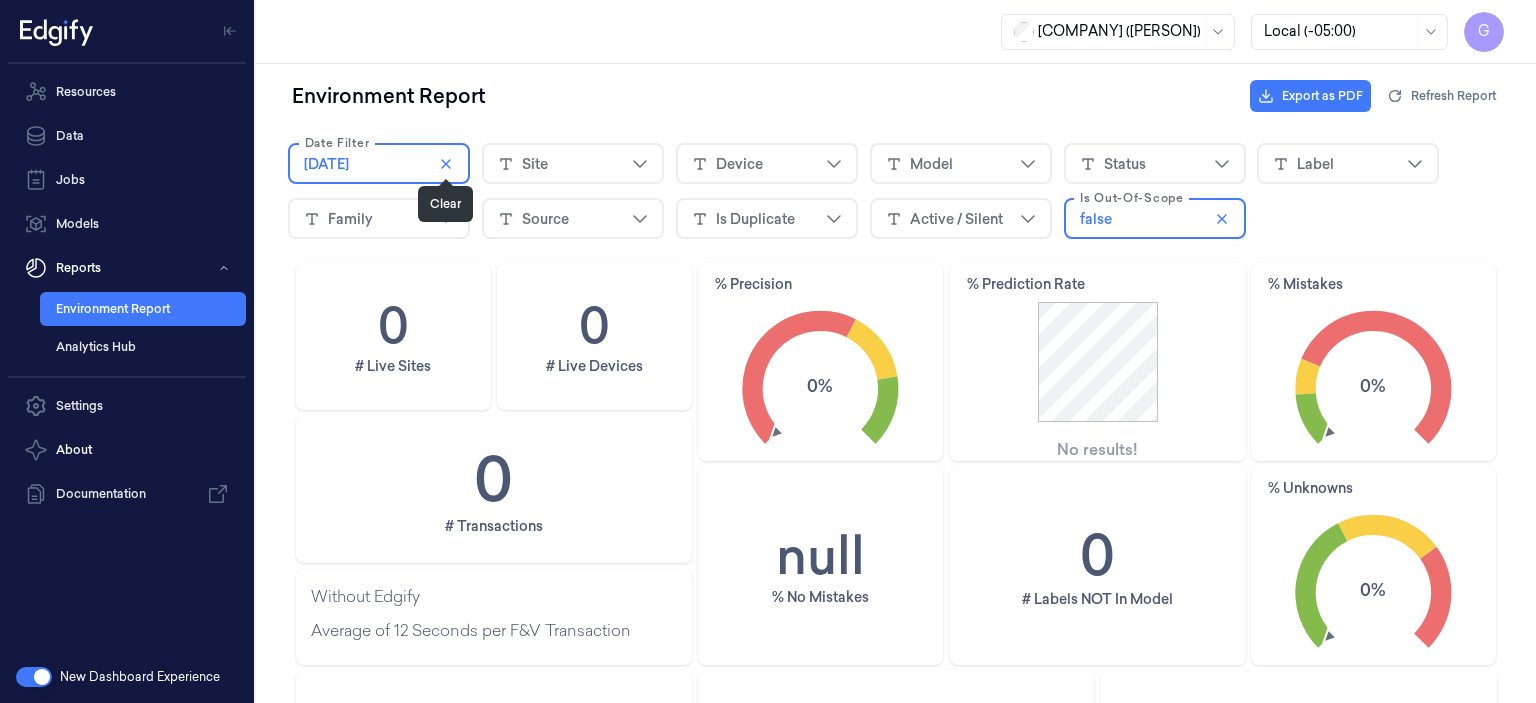 click 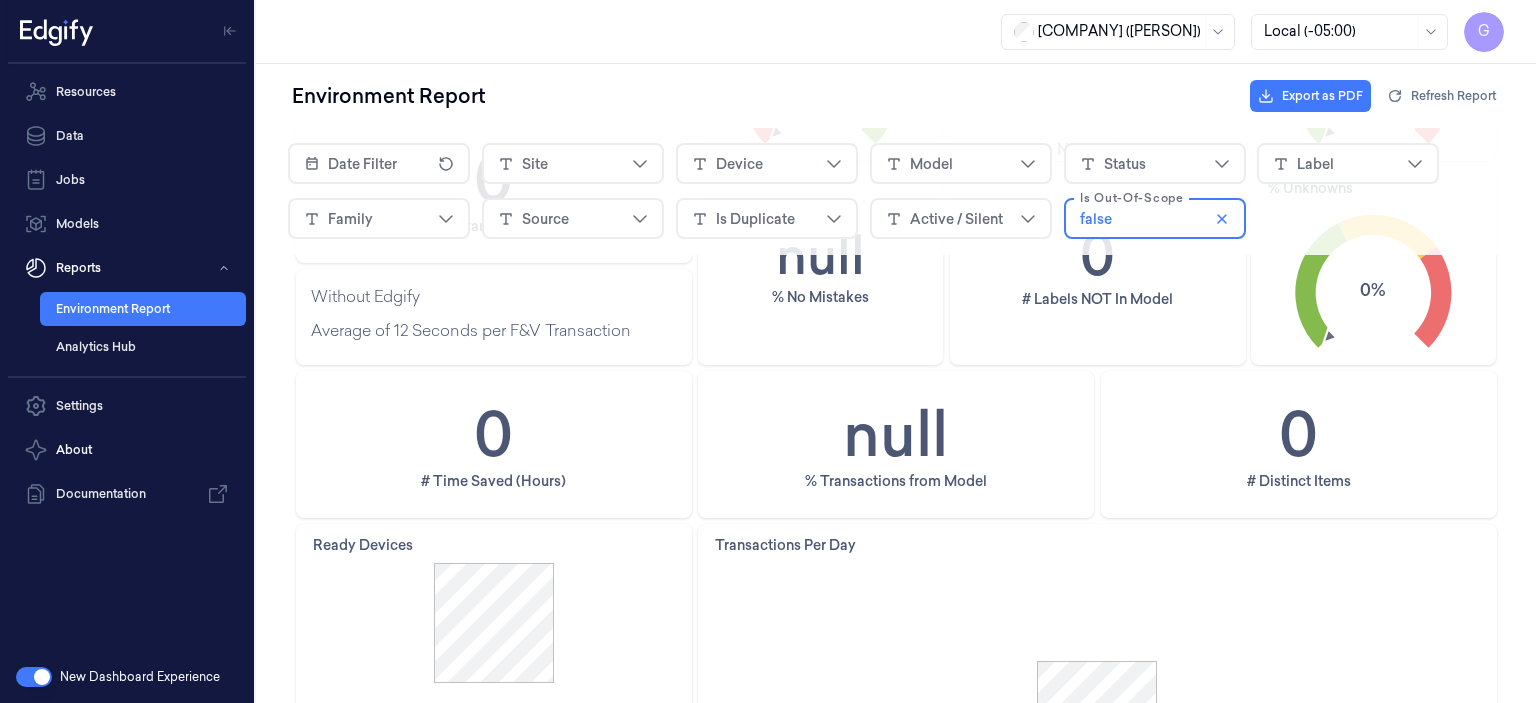 scroll, scrollTop: 0, scrollLeft: 0, axis: both 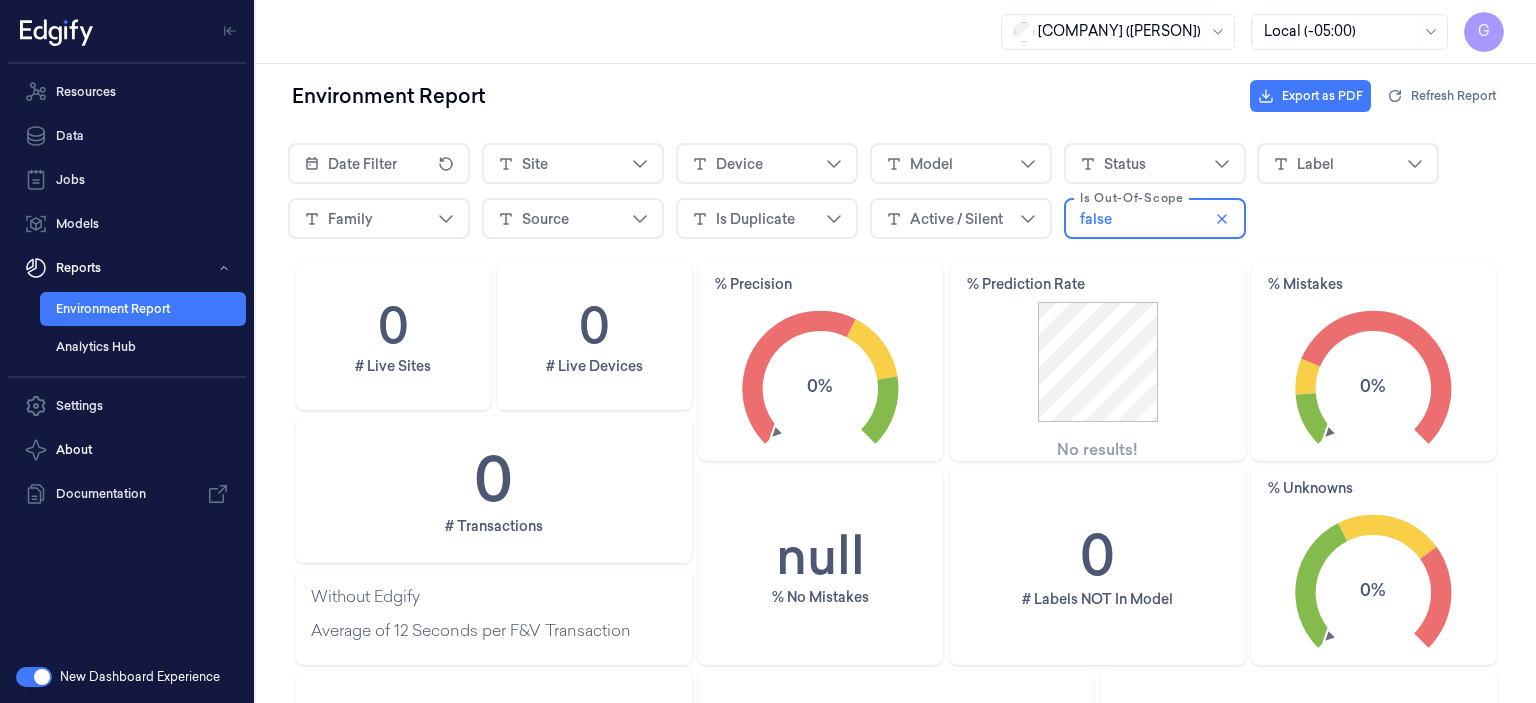 click at bounding box center [34, 677] 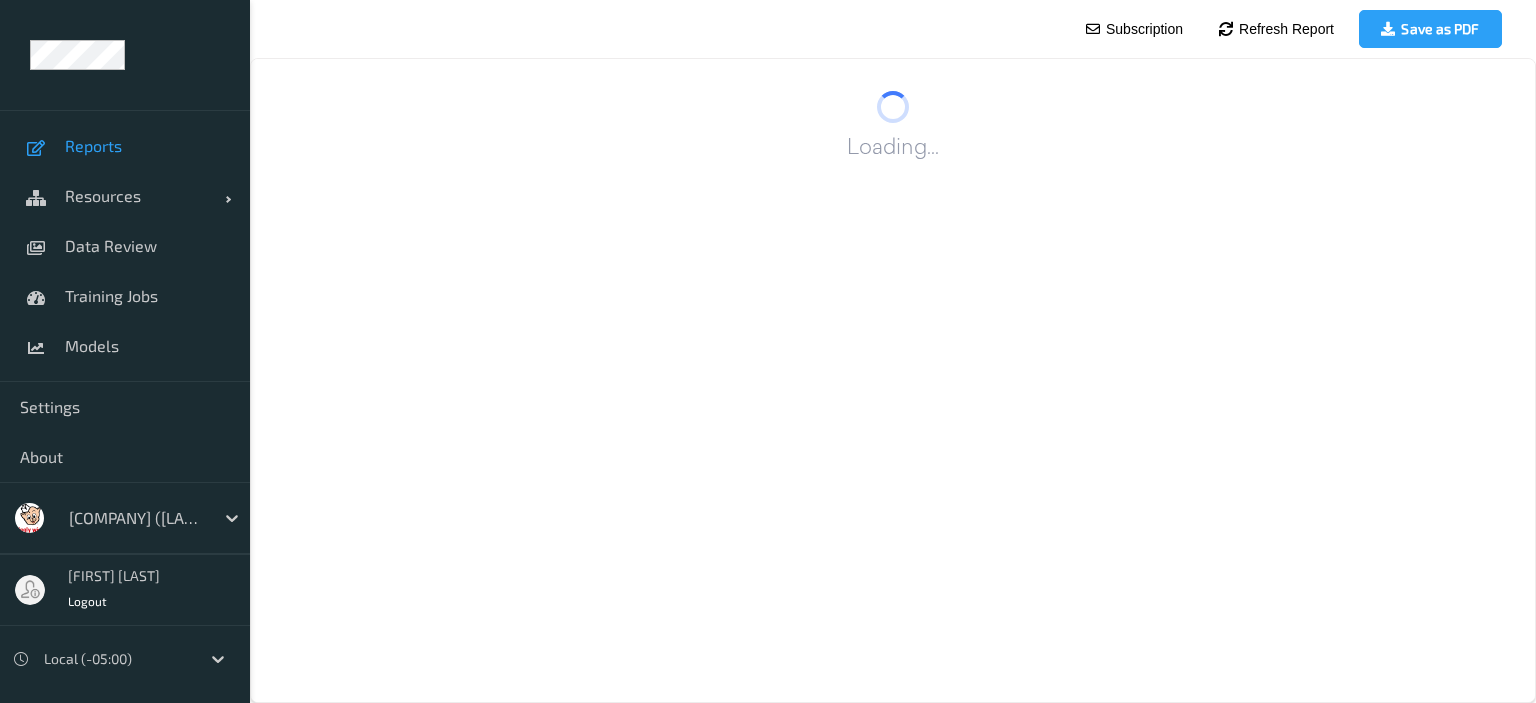 scroll, scrollTop: 0, scrollLeft: 0, axis: both 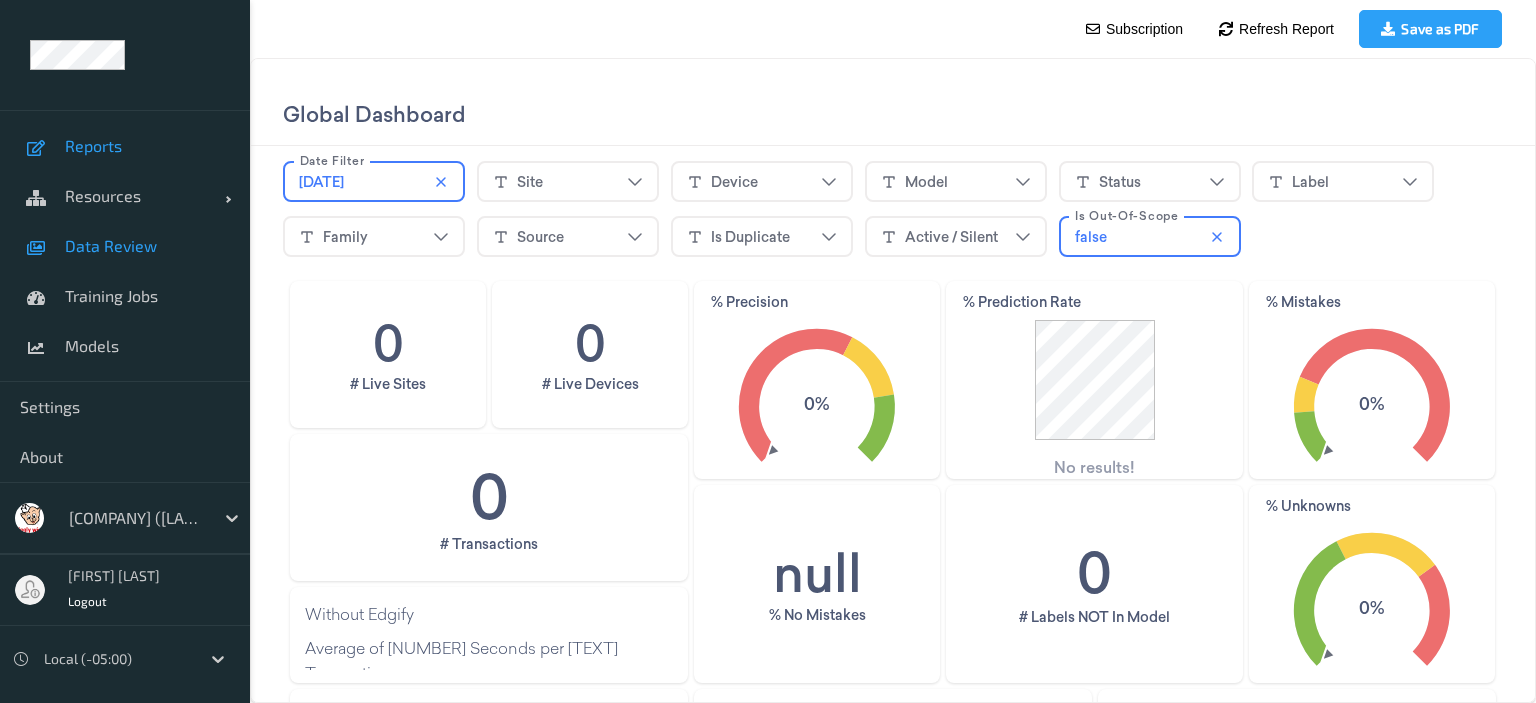 click on "Data Review" at bounding box center [147, 246] 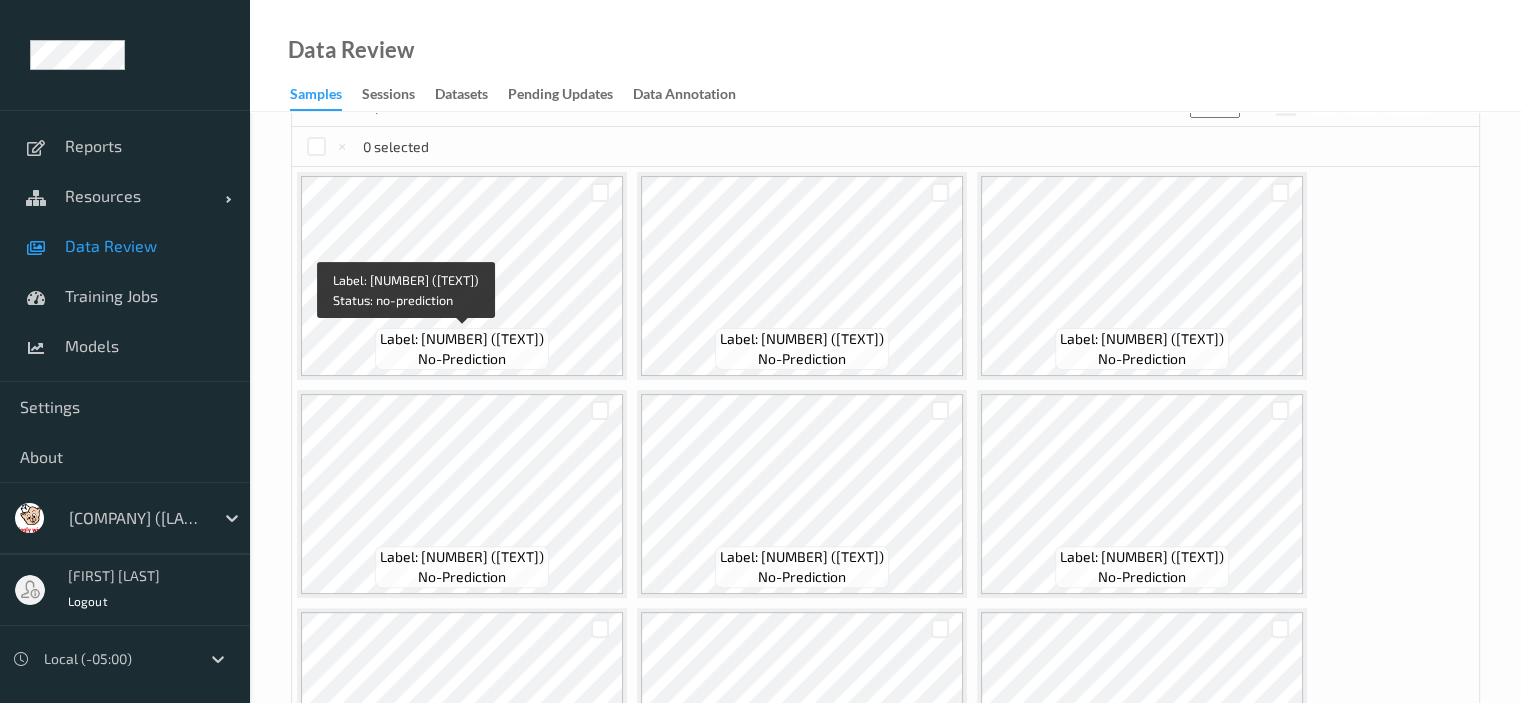 scroll, scrollTop: 400, scrollLeft: 0, axis: vertical 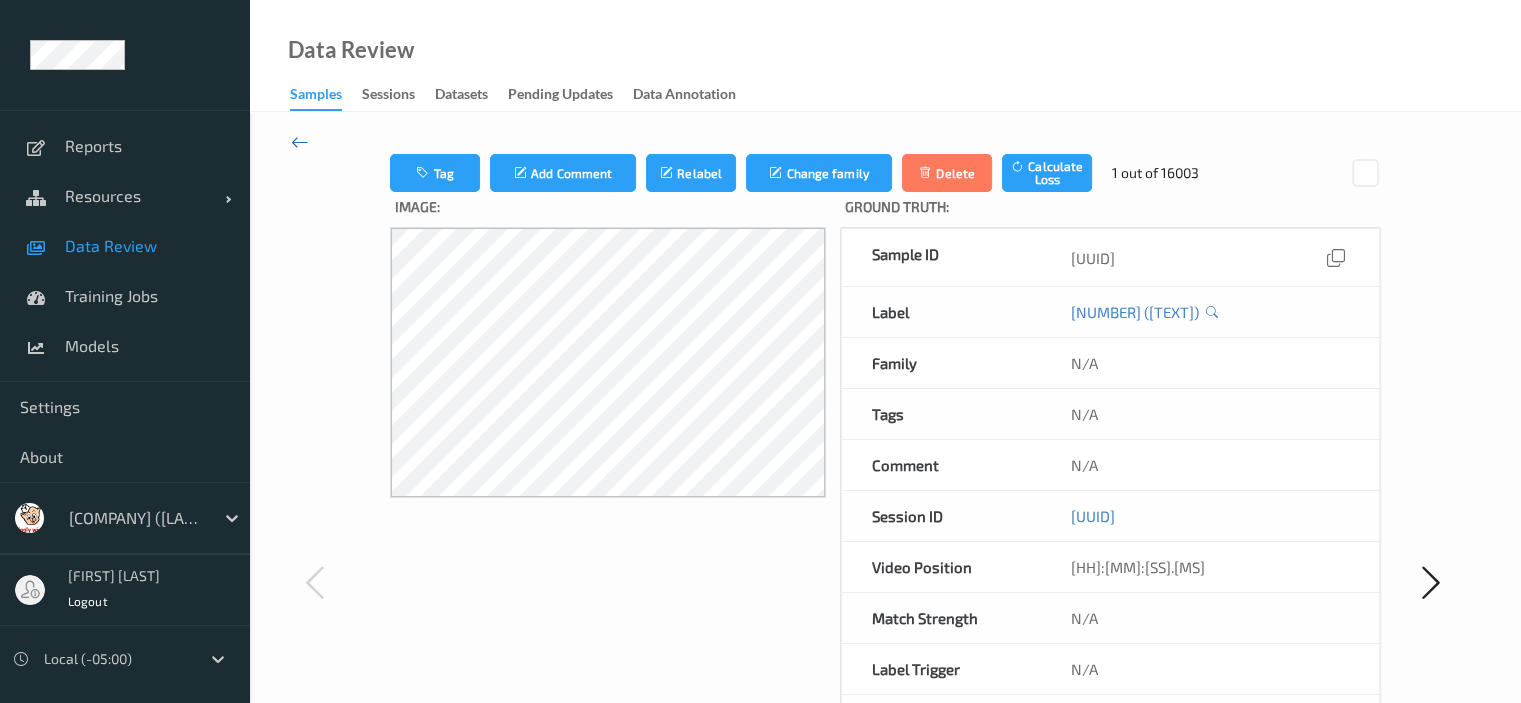 click at bounding box center (300, 142) 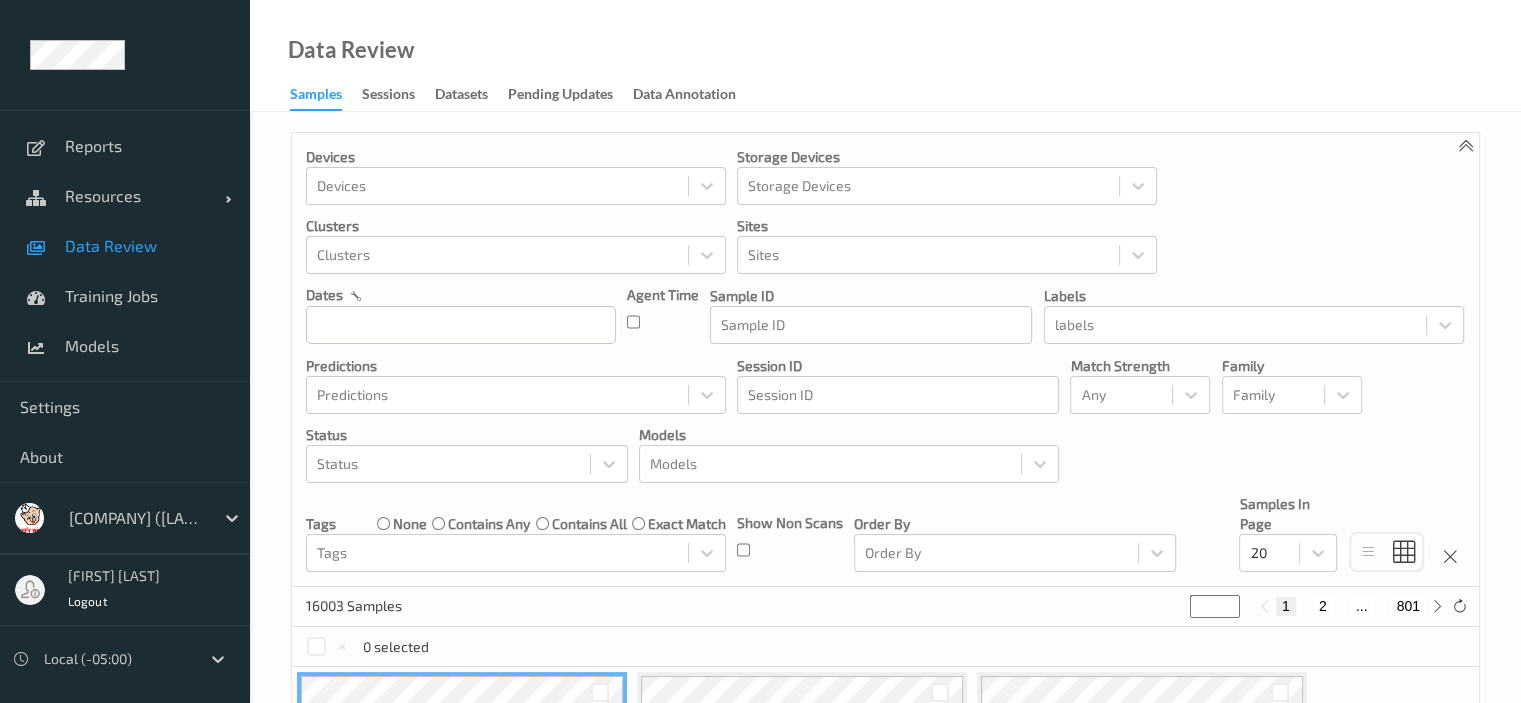 scroll, scrollTop: 69, scrollLeft: 0, axis: vertical 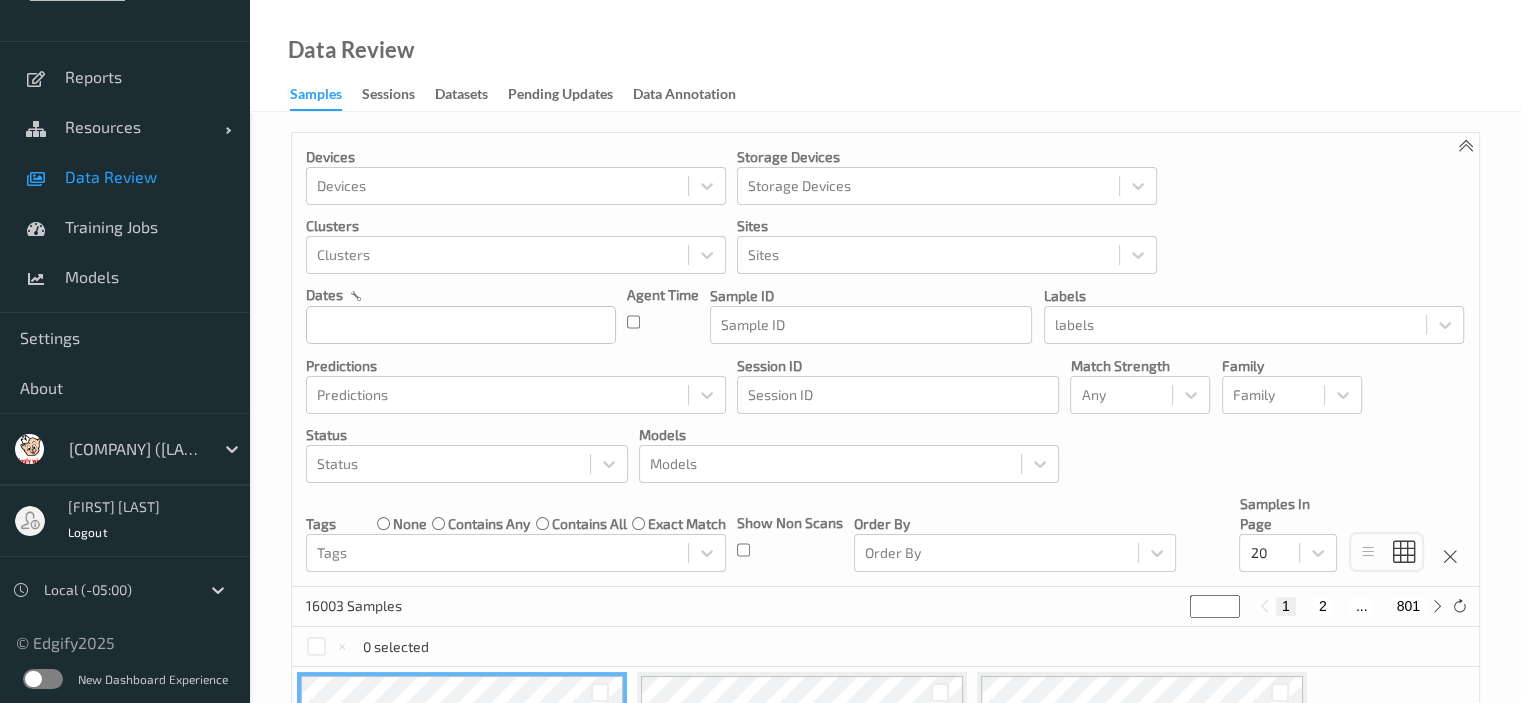 click at bounding box center (43, 679) 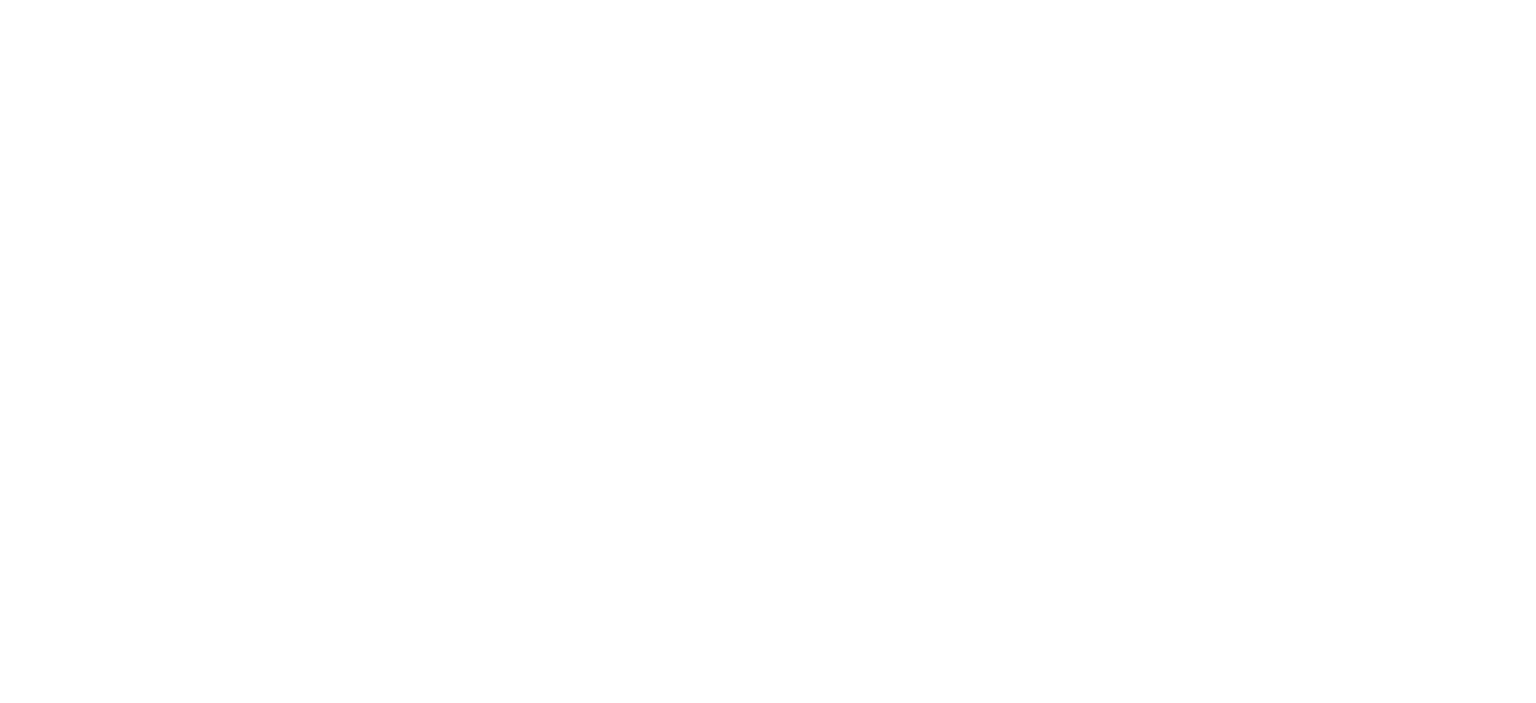scroll, scrollTop: 0, scrollLeft: 0, axis: both 